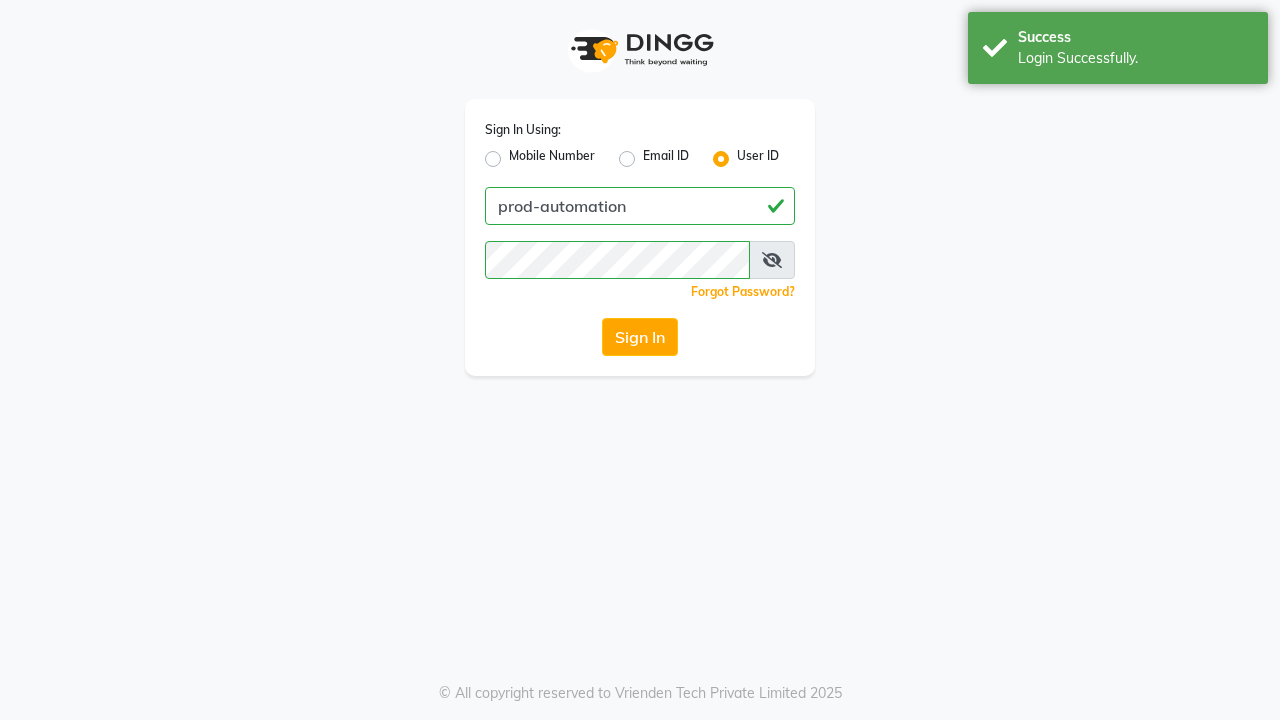 scroll, scrollTop: 0, scrollLeft: 0, axis: both 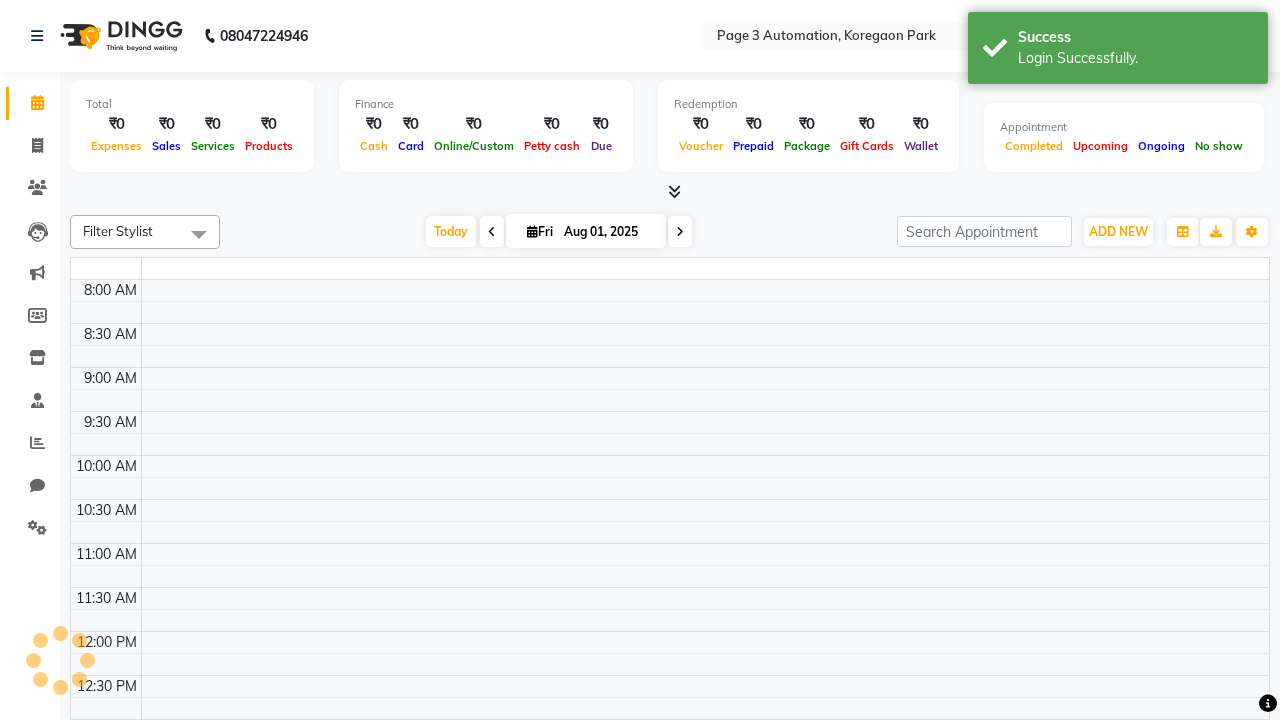 select on "en" 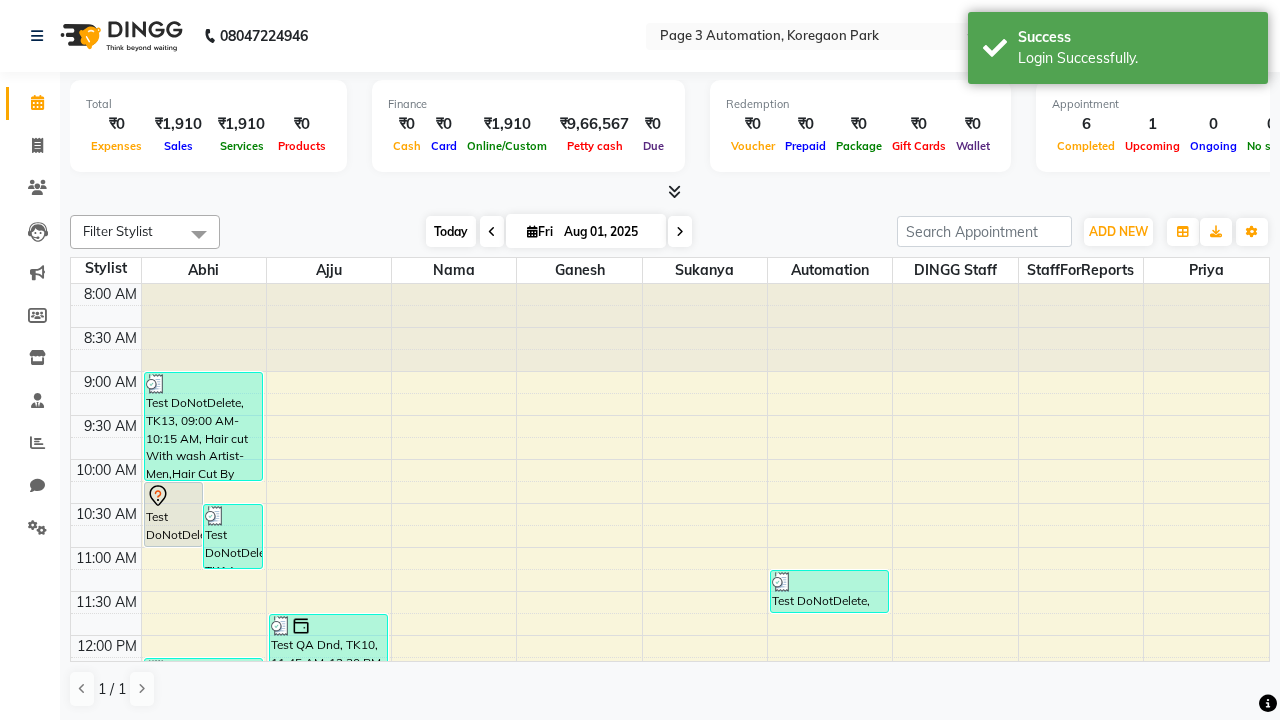 click on "Today" at bounding box center [451, 231] 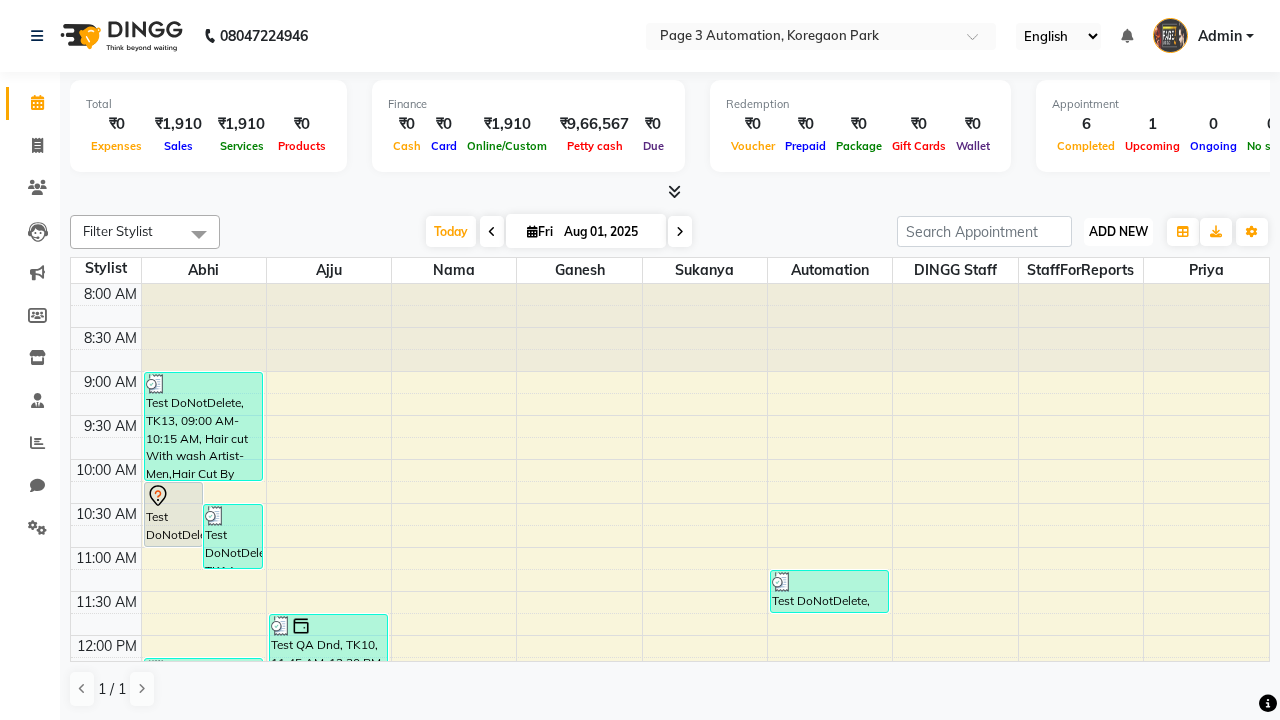 click on "ADD NEW" at bounding box center [1118, 231] 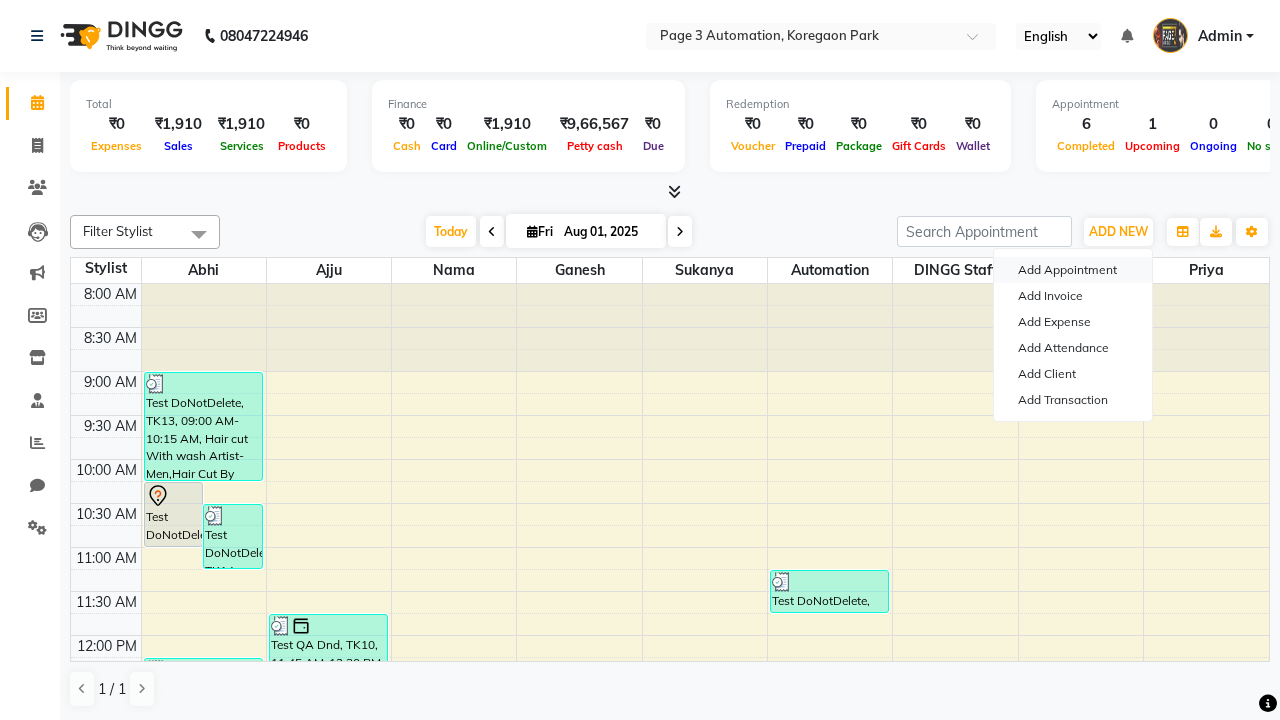 click on "Add Appointment" at bounding box center [1073, 270] 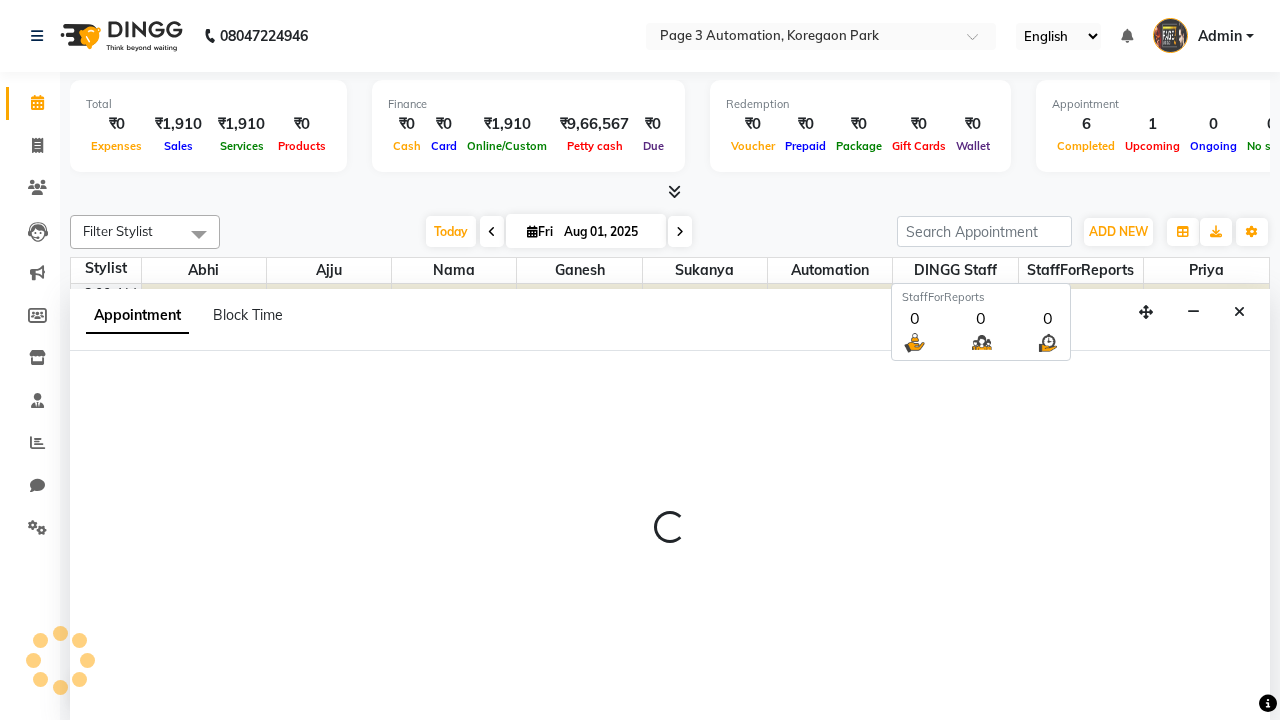 scroll, scrollTop: 1, scrollLeft: 0, axis: vertical 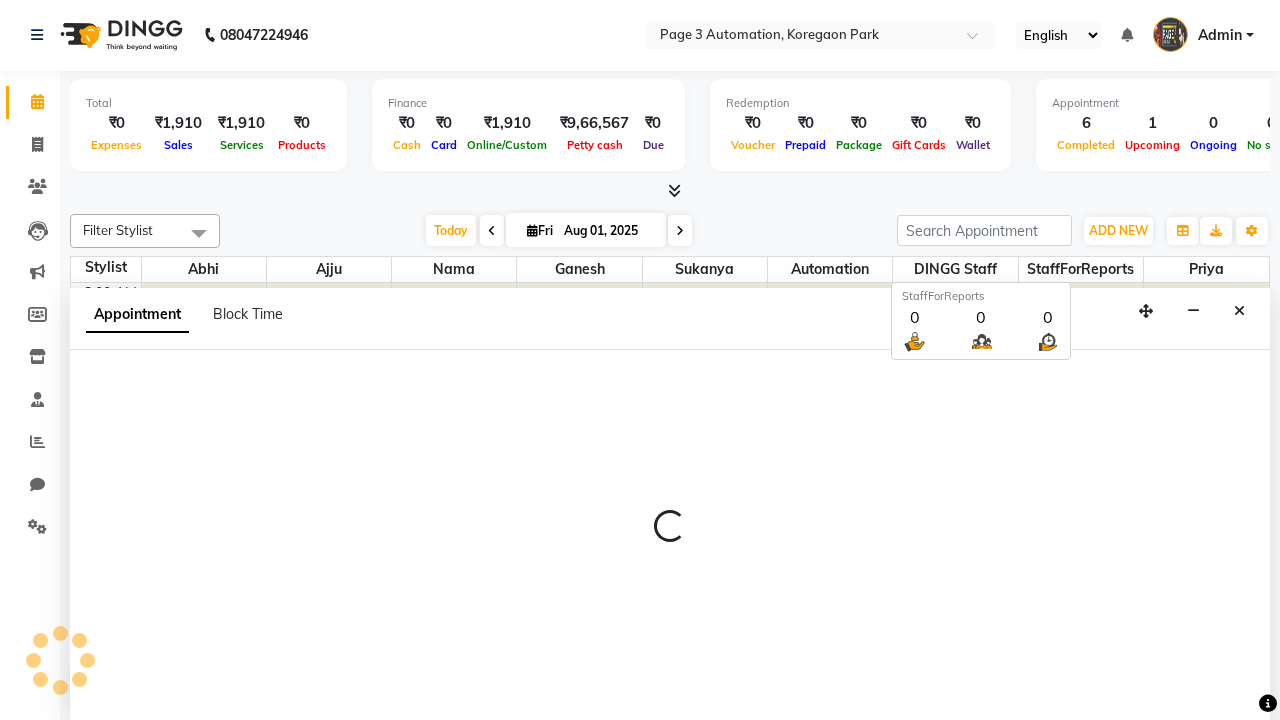 select on "tentative" 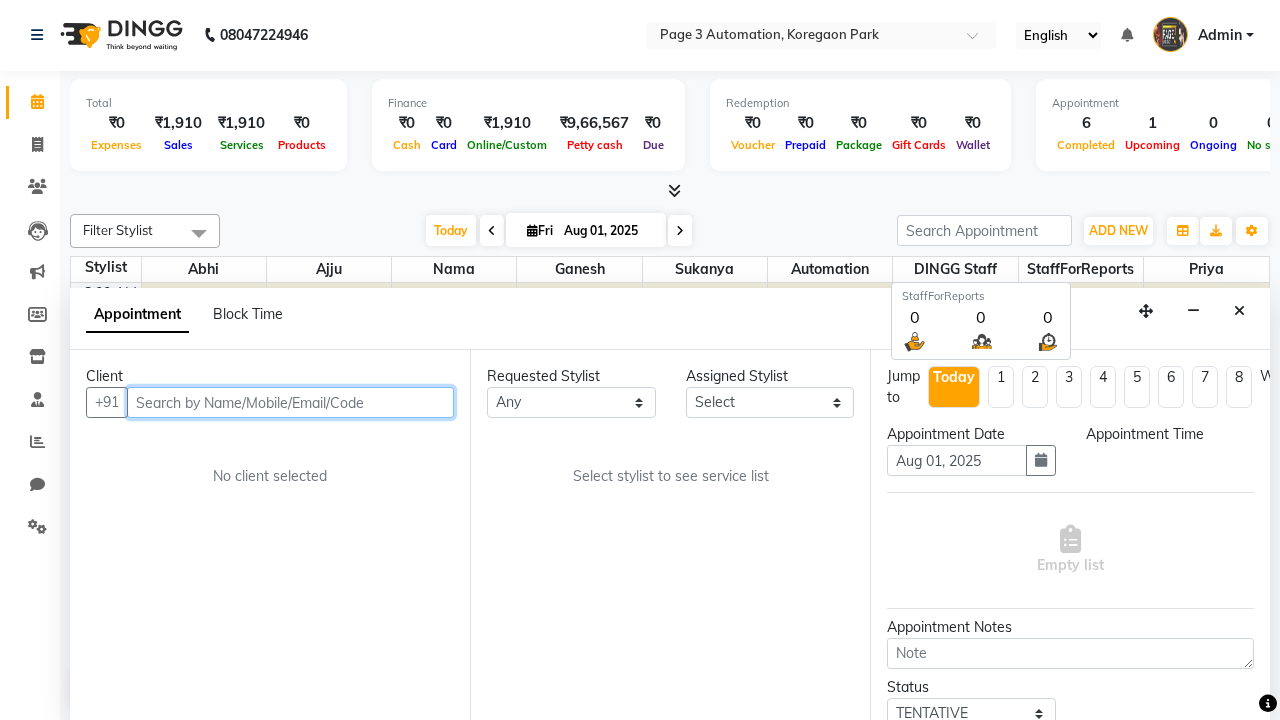 select on "540" 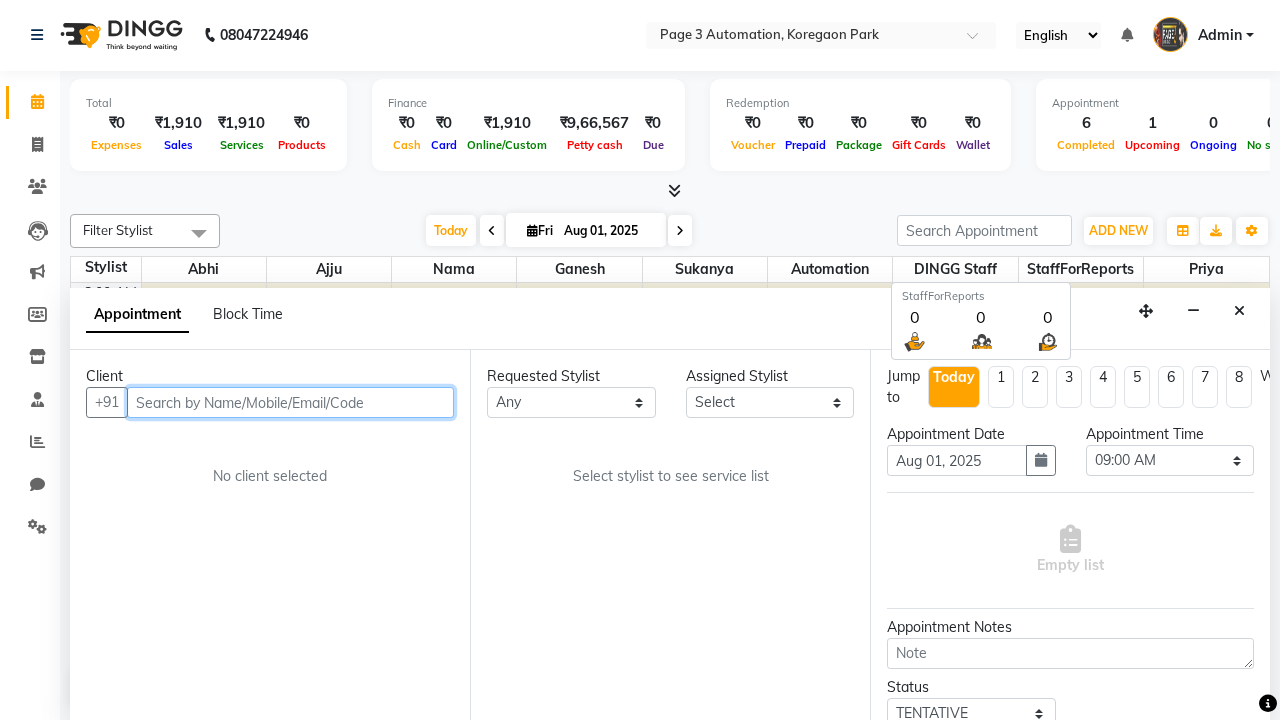 type on "8192346578" 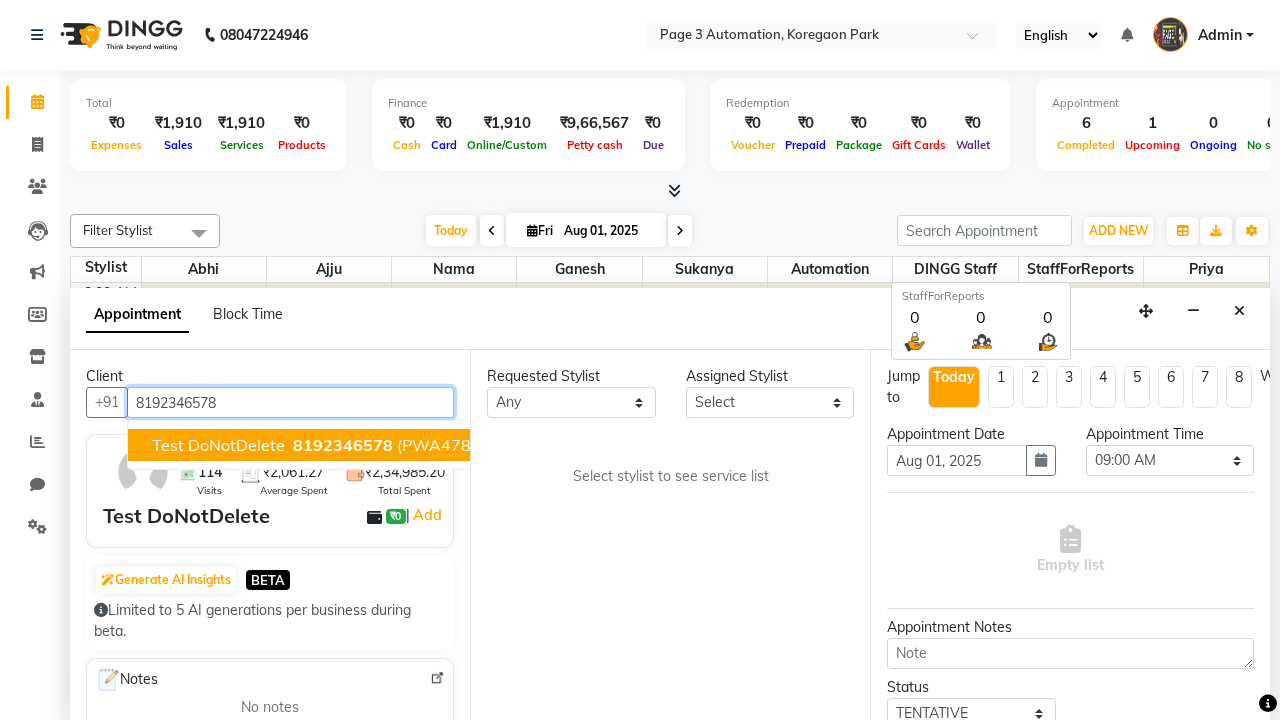 click on "8192346578" at bounding box center [343, 445] 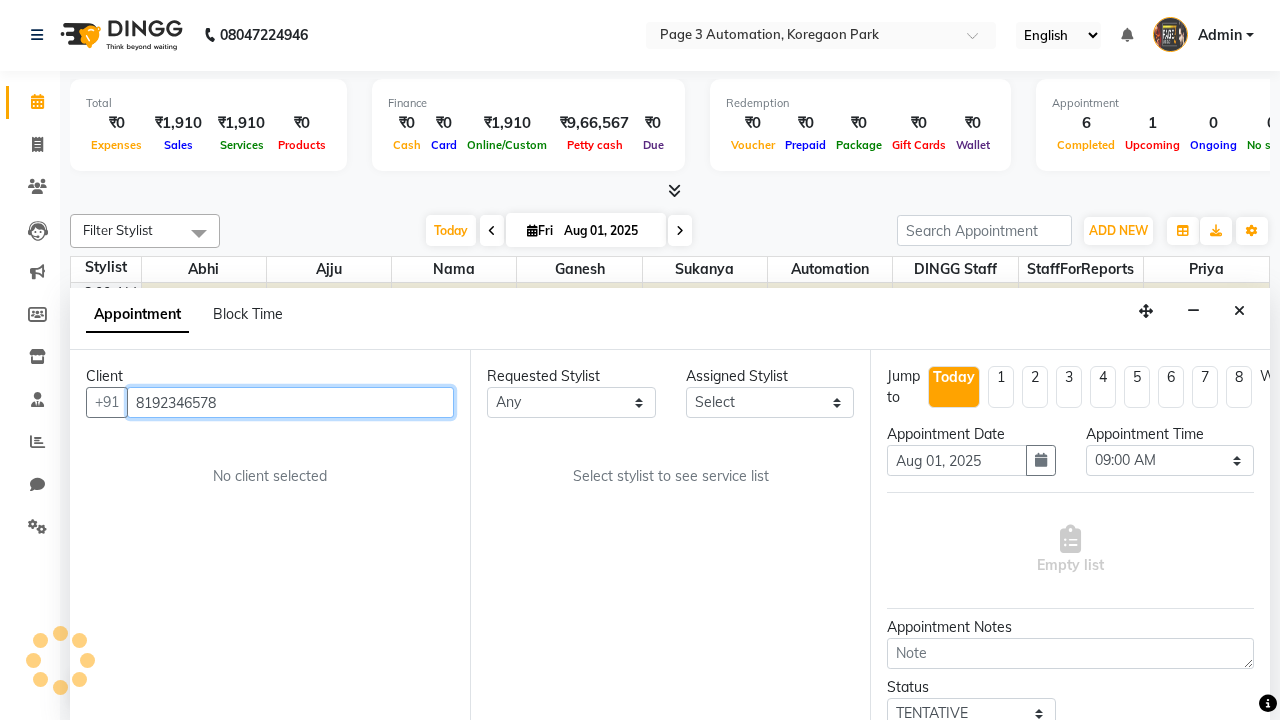 select on "71342" 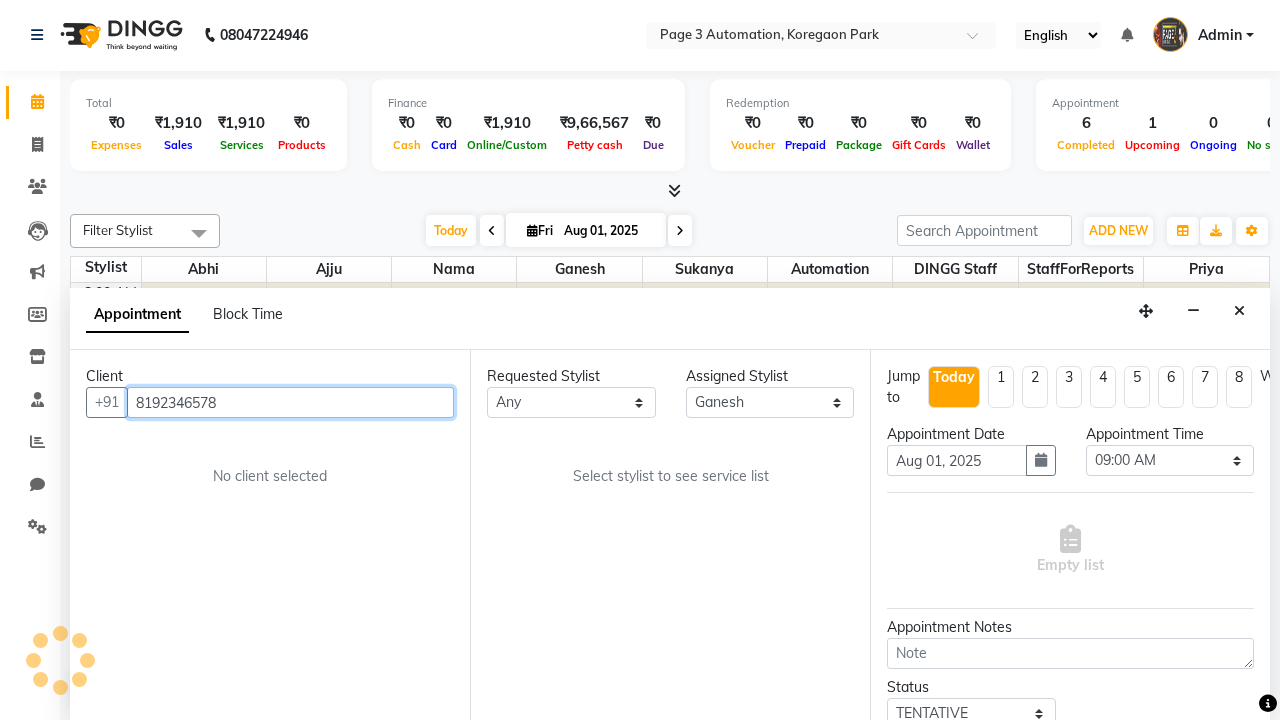 scroll, scrollTop: 0, scrollLeft: 0, axis: both 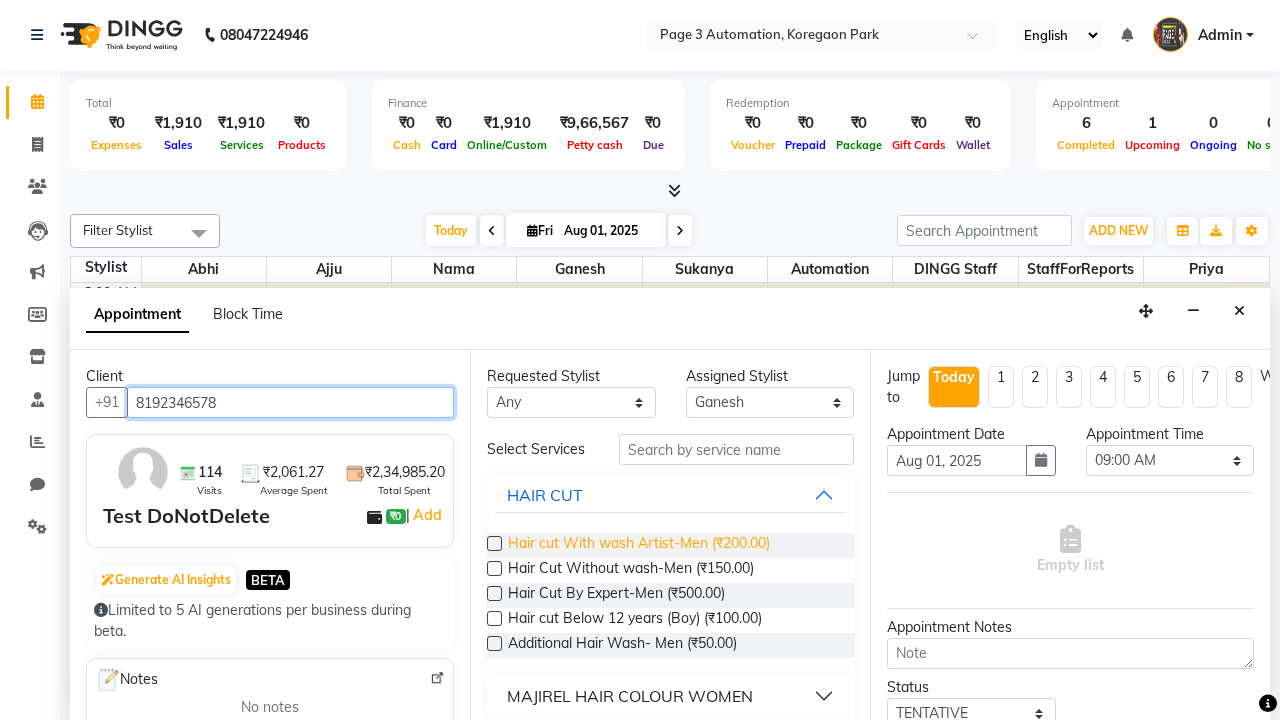 type on "8192346578" 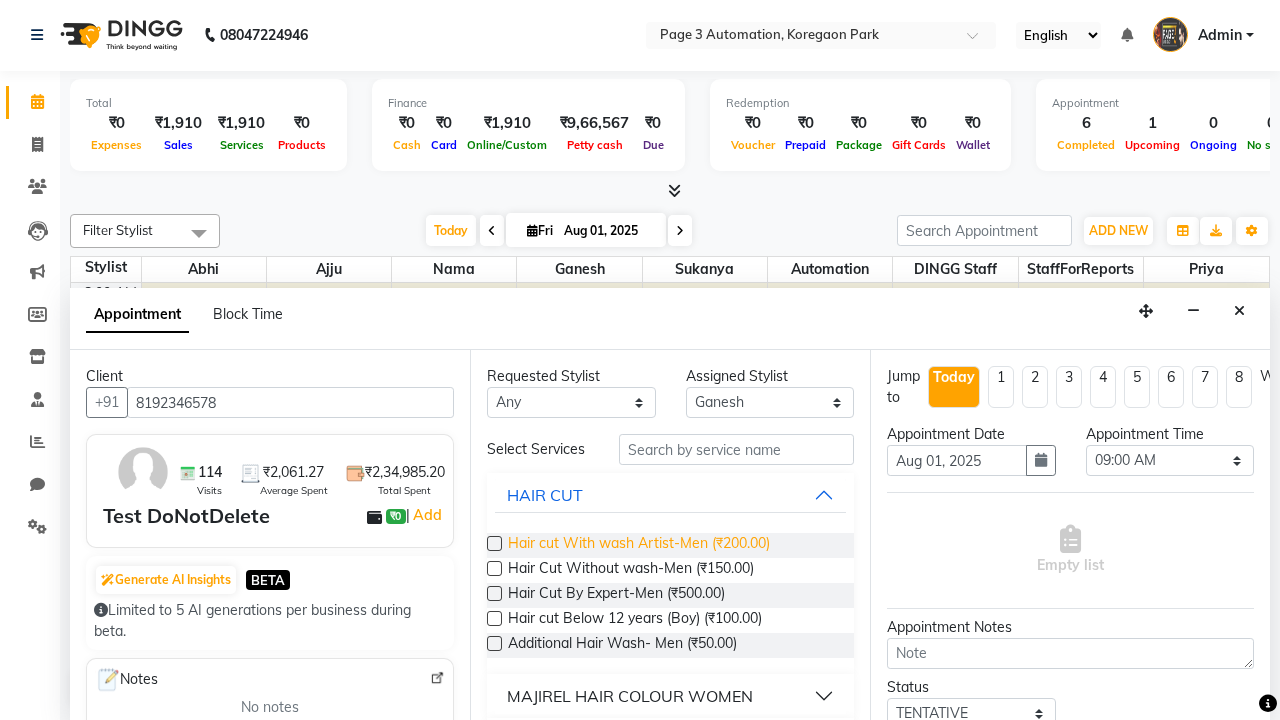 click on "Hair cut With wash Artist-Men (₹200.00)" at bounding box center (639, 545) 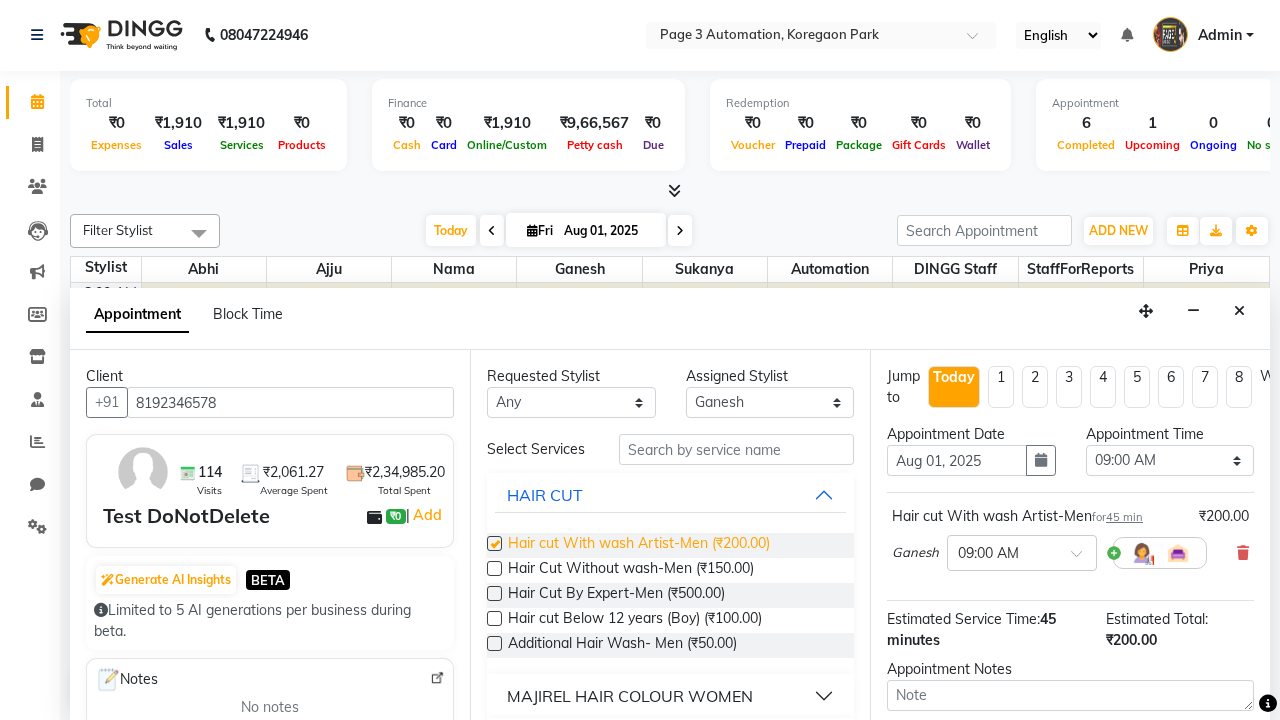 checkbox on "false" 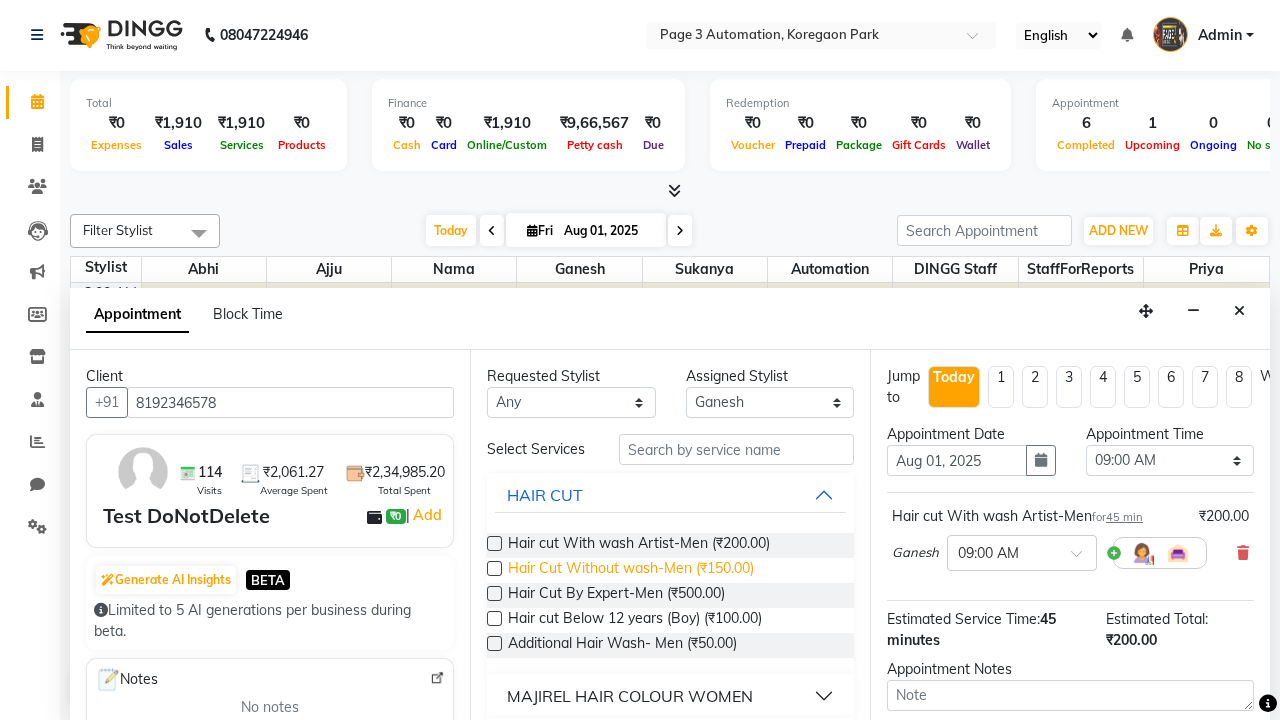 click on "Hair Cut Without wash-Men (₹150.00)" at bounding box center [631, 570] 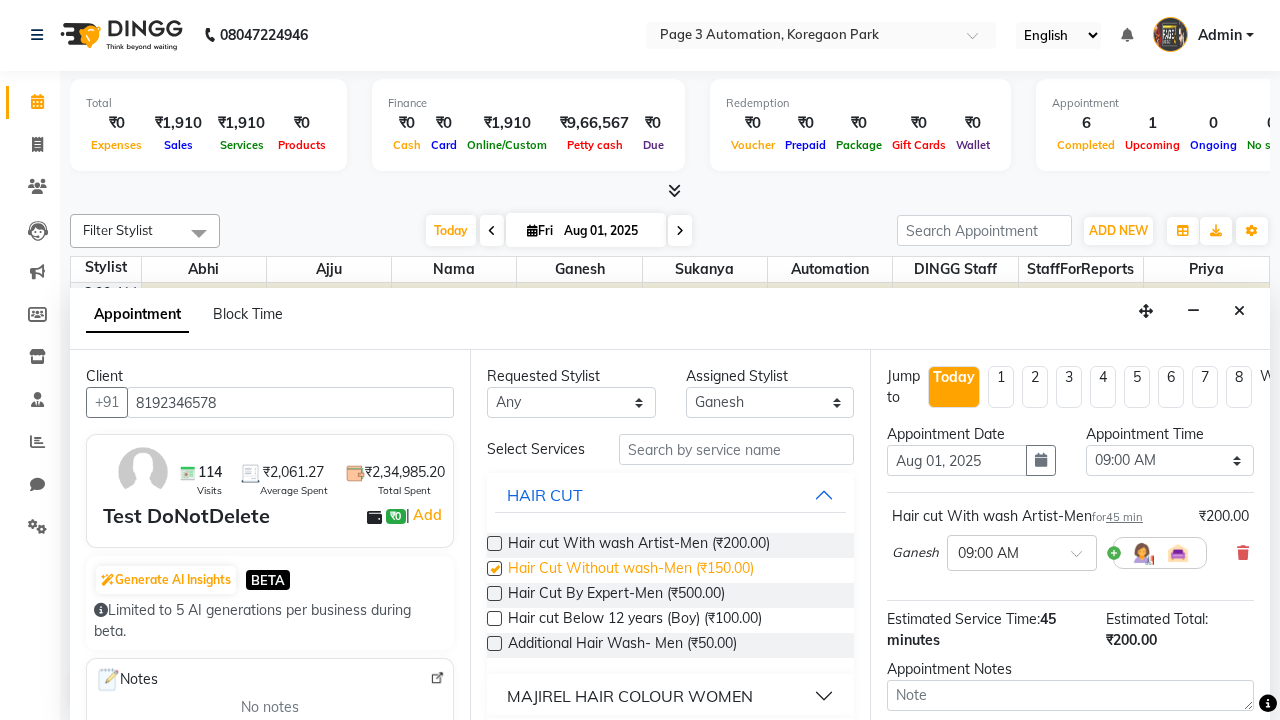 checkbox on "true" 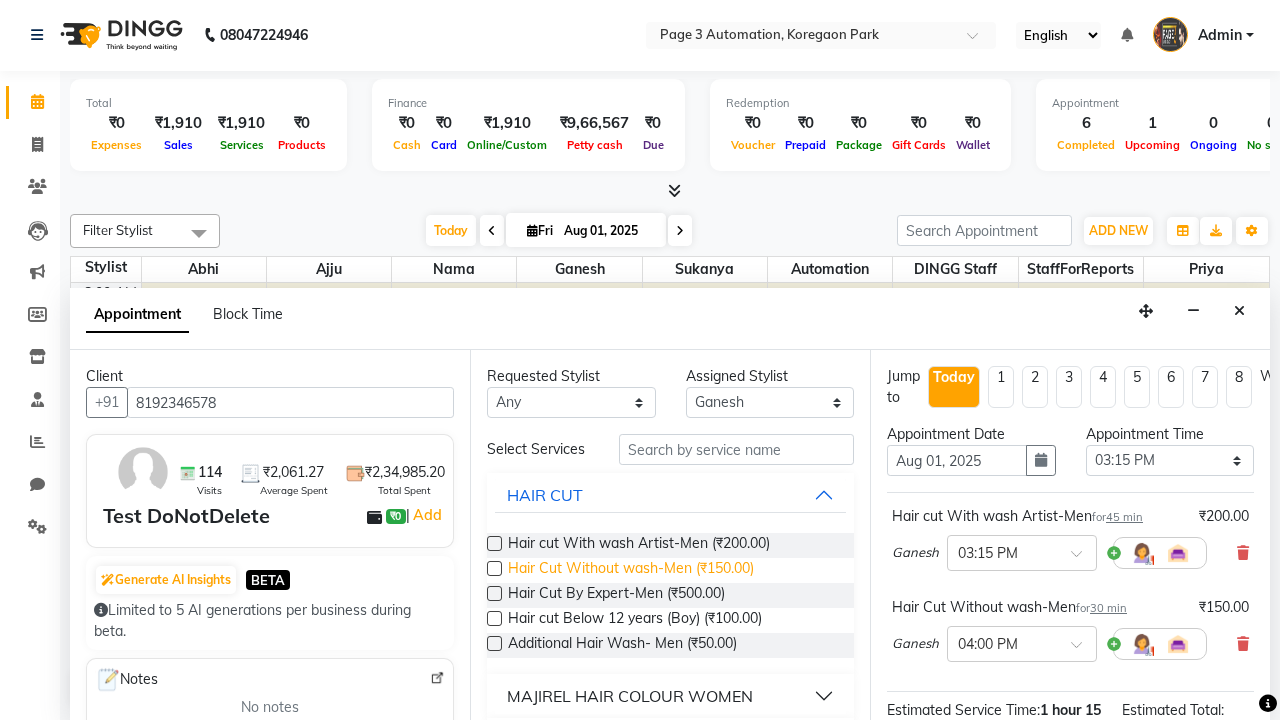 checkbox on "false" 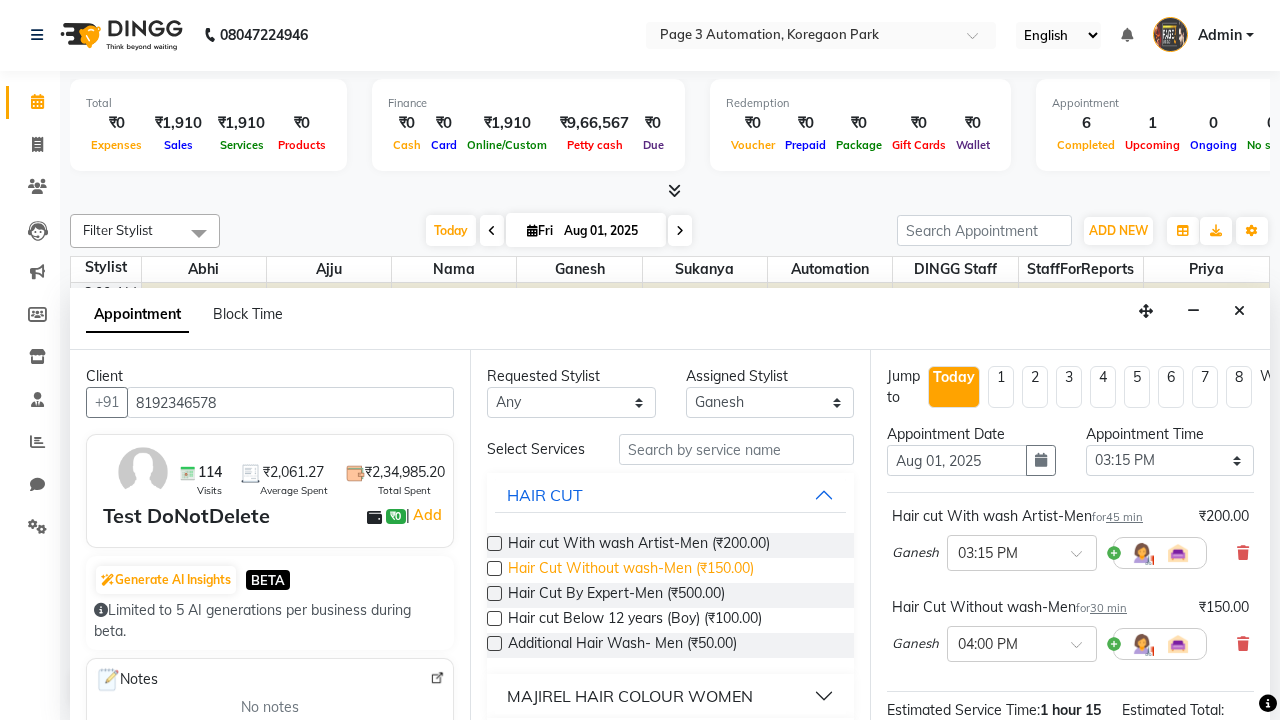 scroll, scrollTop: 252, scrollLeft: 0, axis: vertical 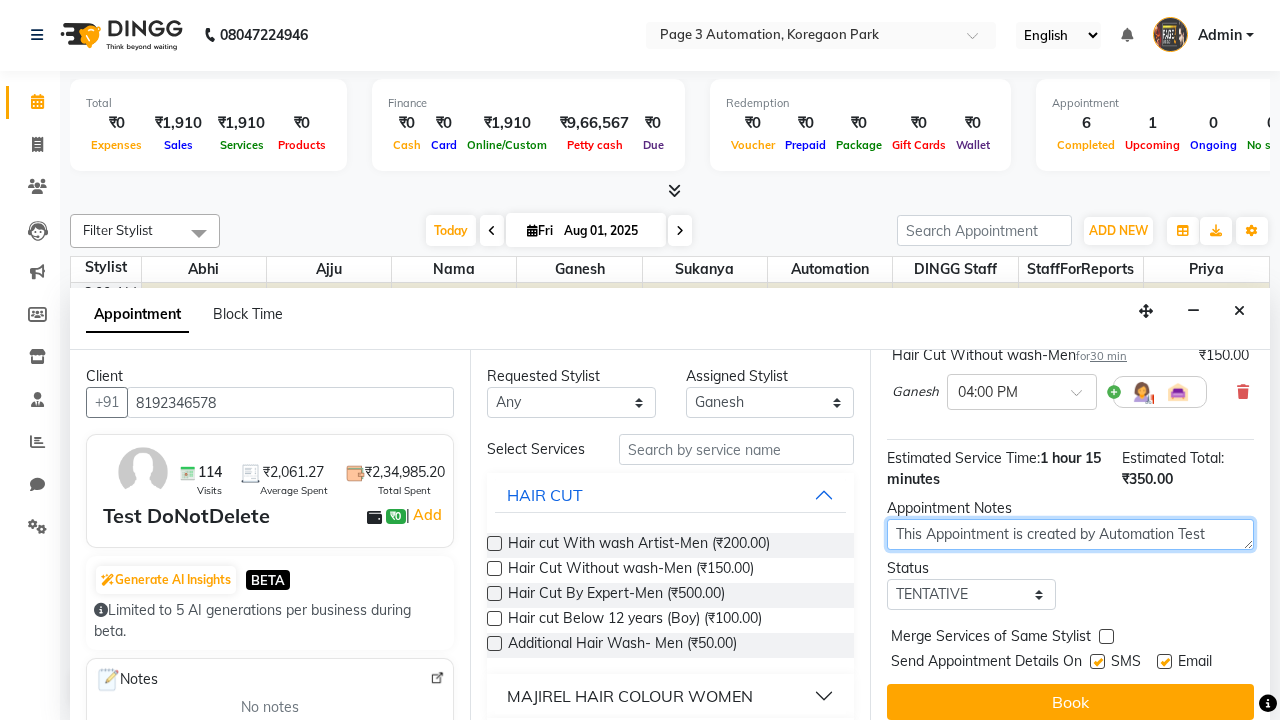 type on "This Appointment is created by Automation Test" 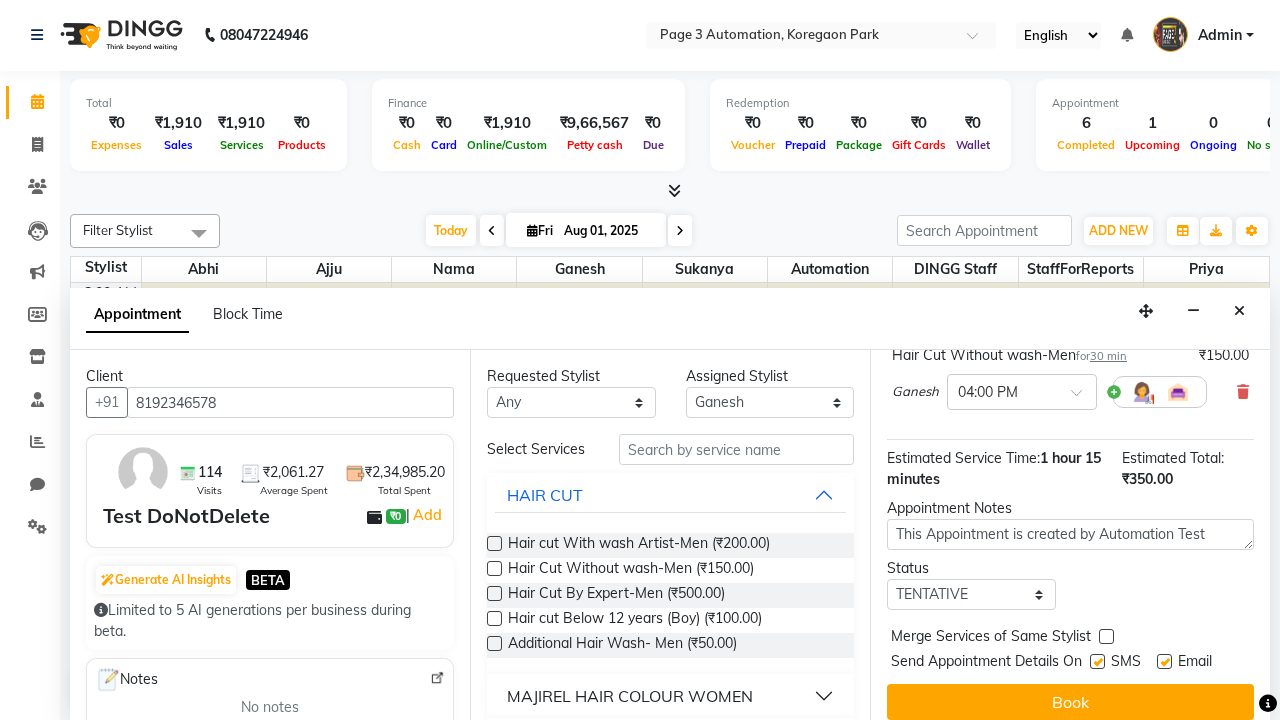 click at bounding box center (1097, 661) 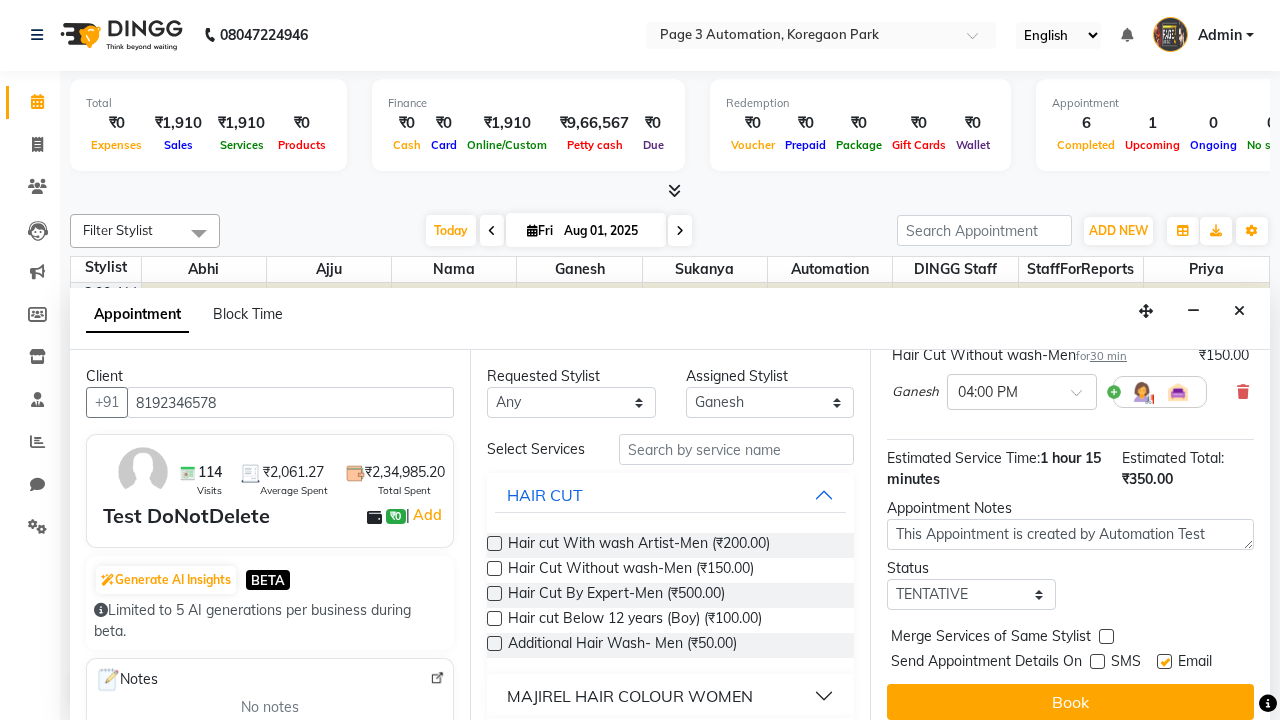 click at bounding box center (1164, 661) 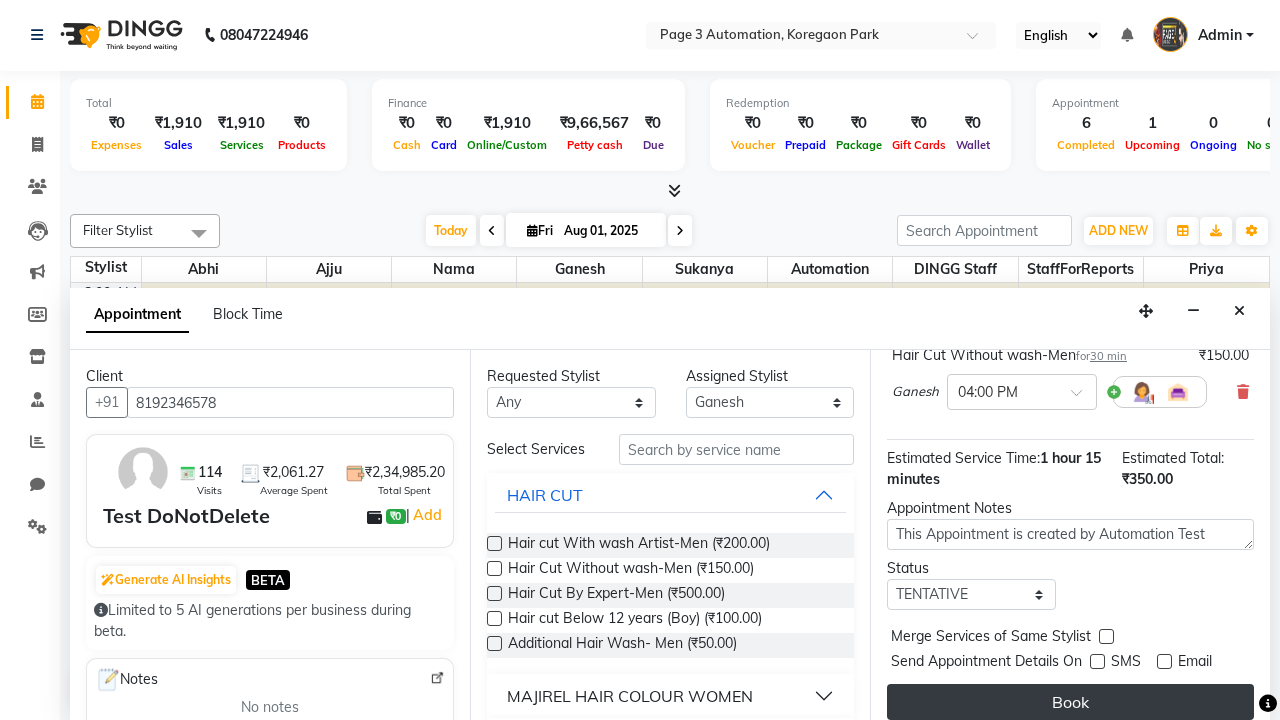 click on "Book" at bounding box center (1070, 702) 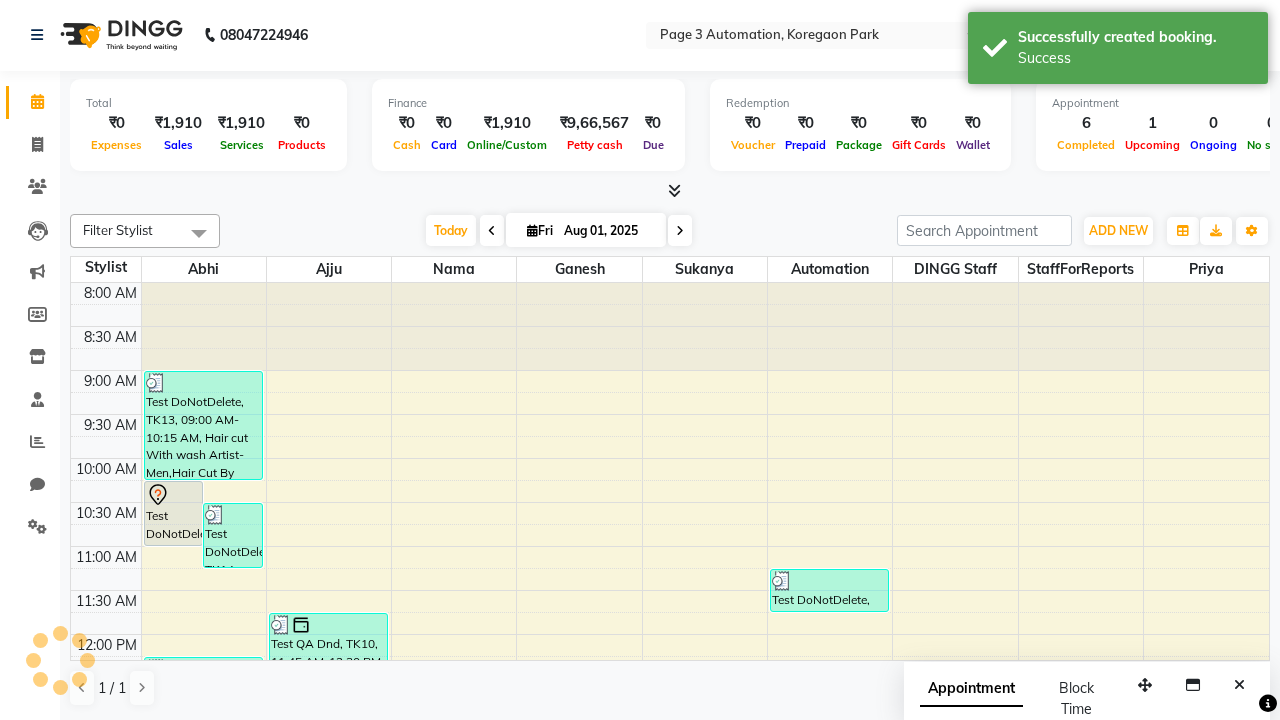 scroll, scrollTop: 0, scrollLeft: 0, axis: both 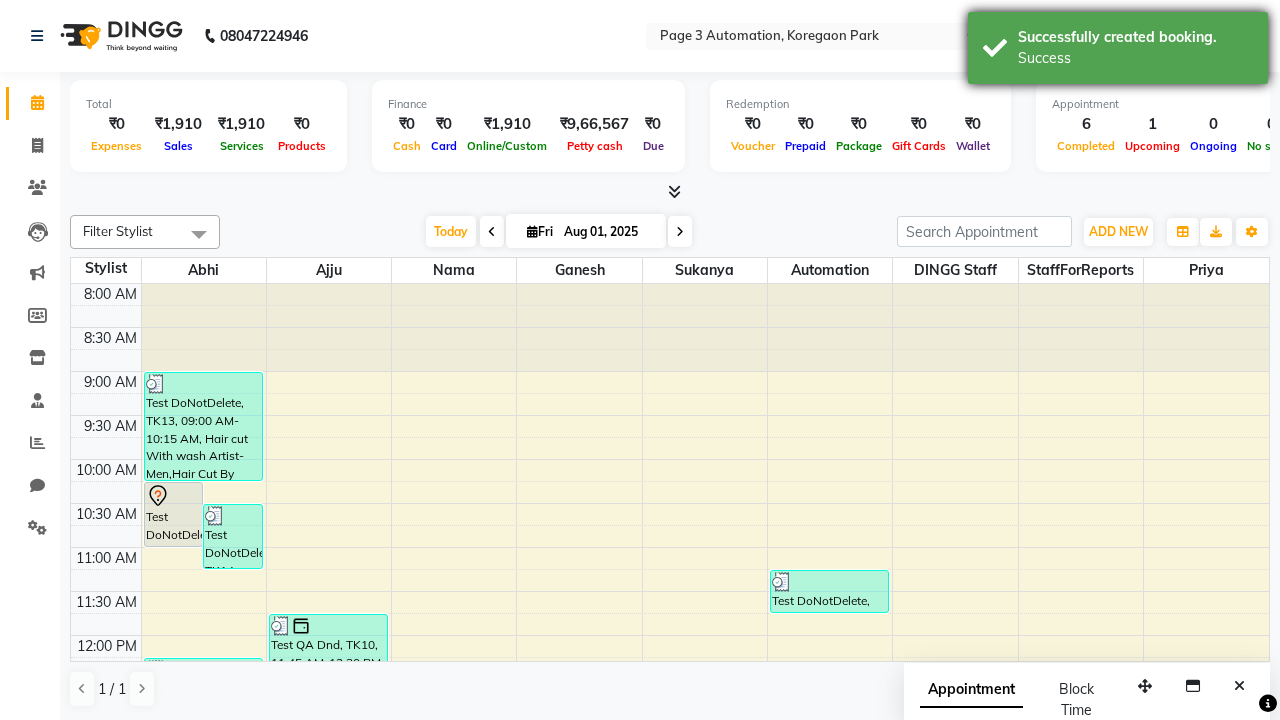 click on "Success" at bounding box center (1135, 58) 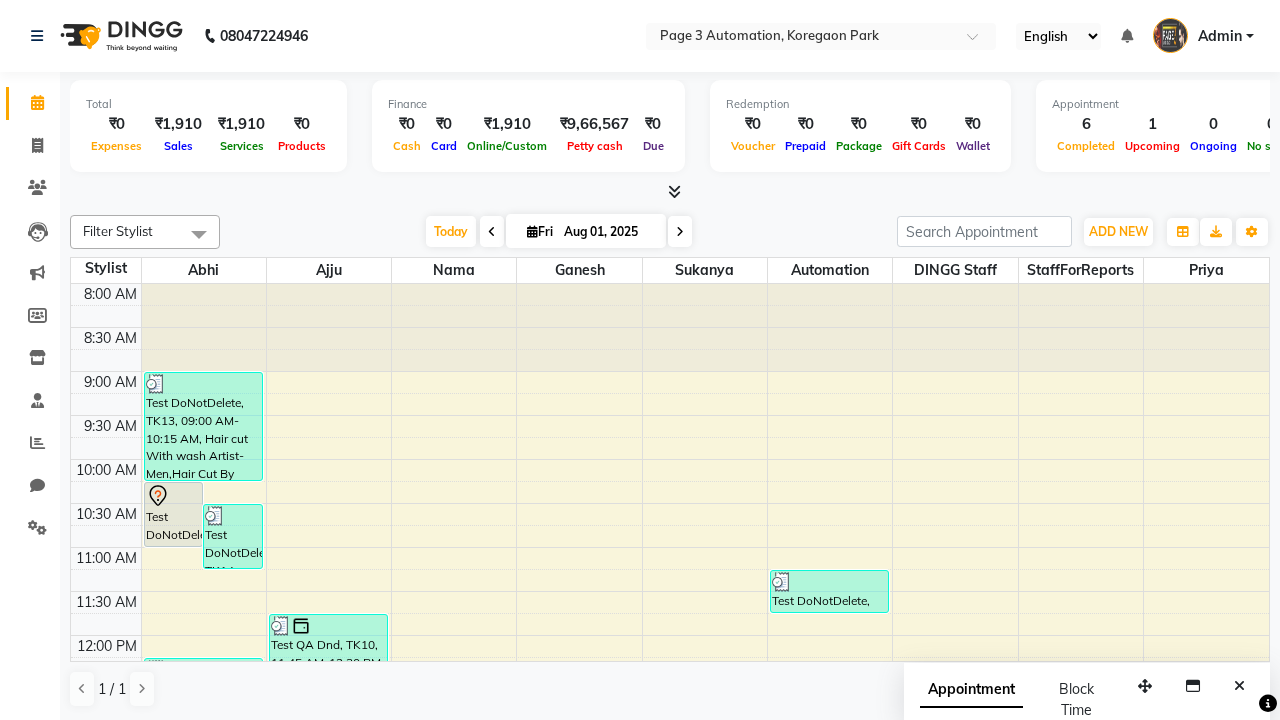 click at bounding box center [199, 234] 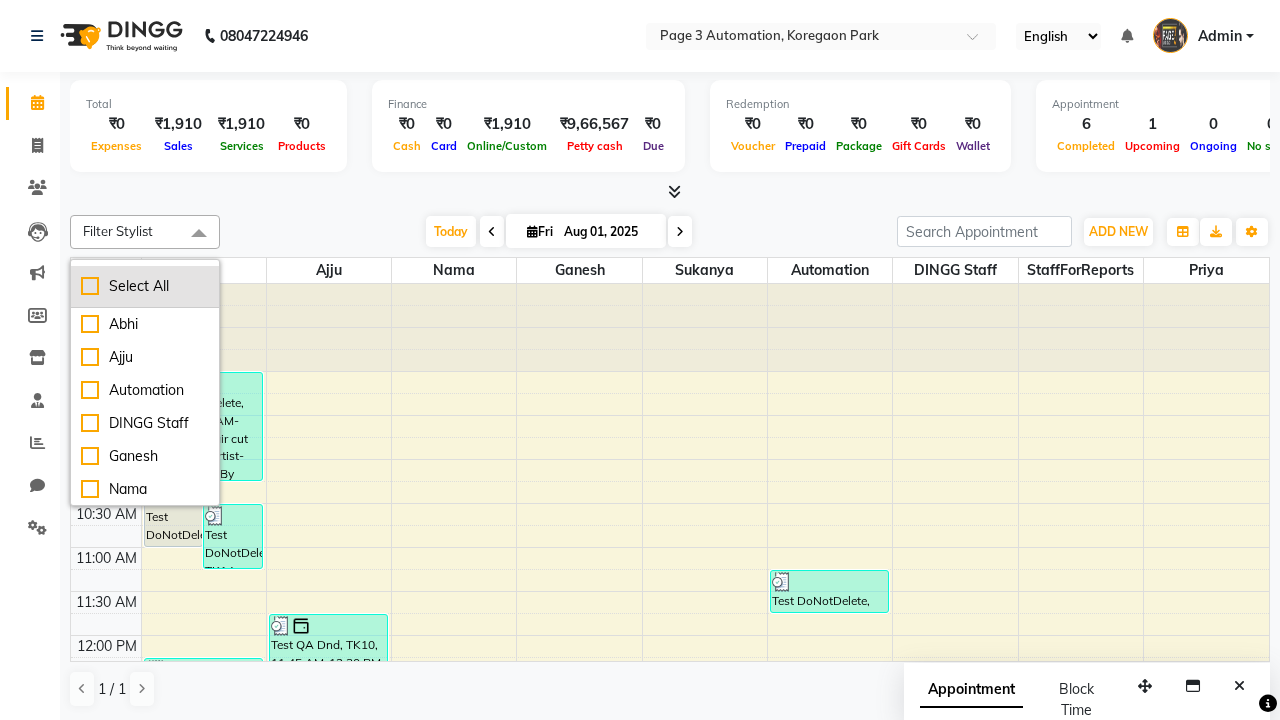 click on "Select All" at bounding box center (145, 286) 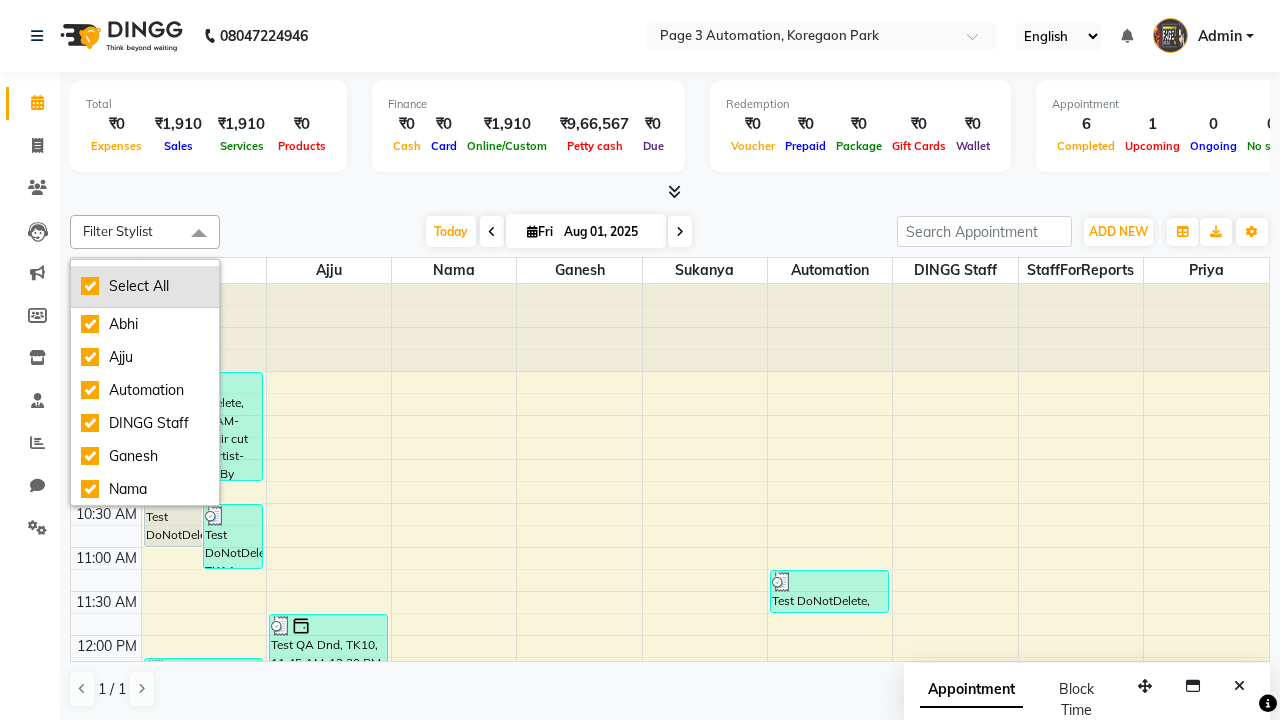 checkbox on "true" 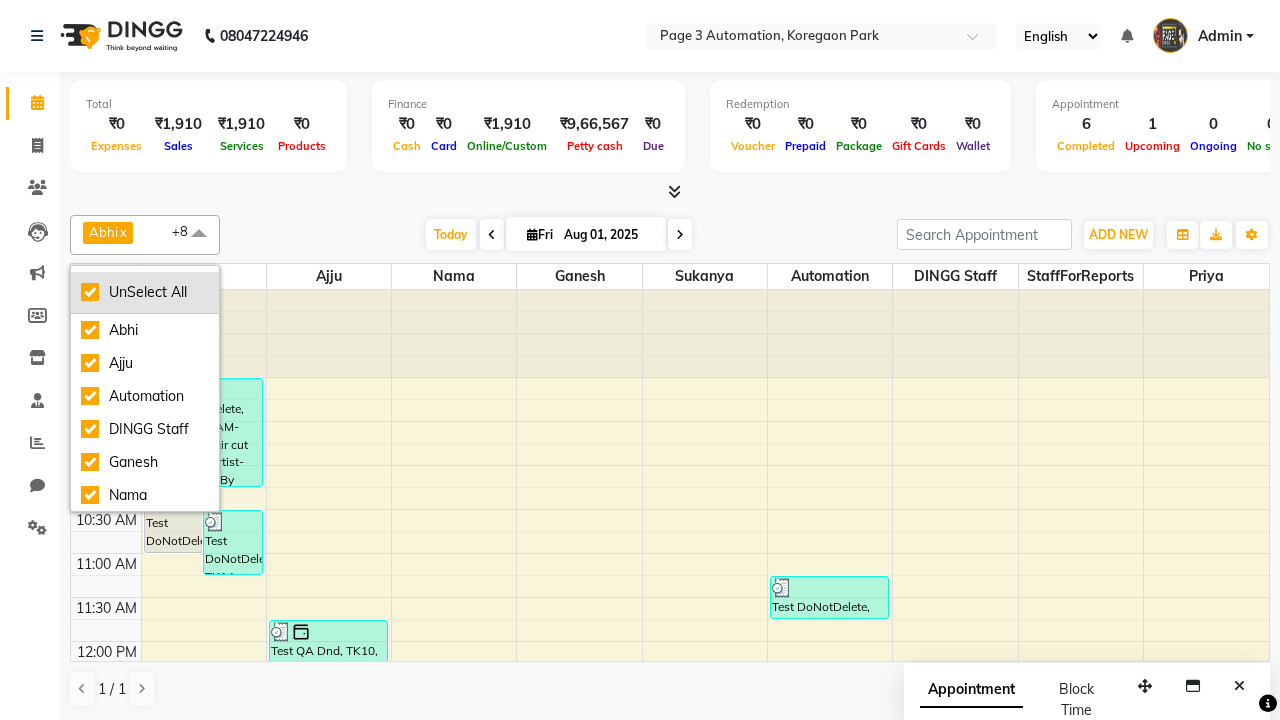 click on "UnSelect All" at bounding box center (145, 292) 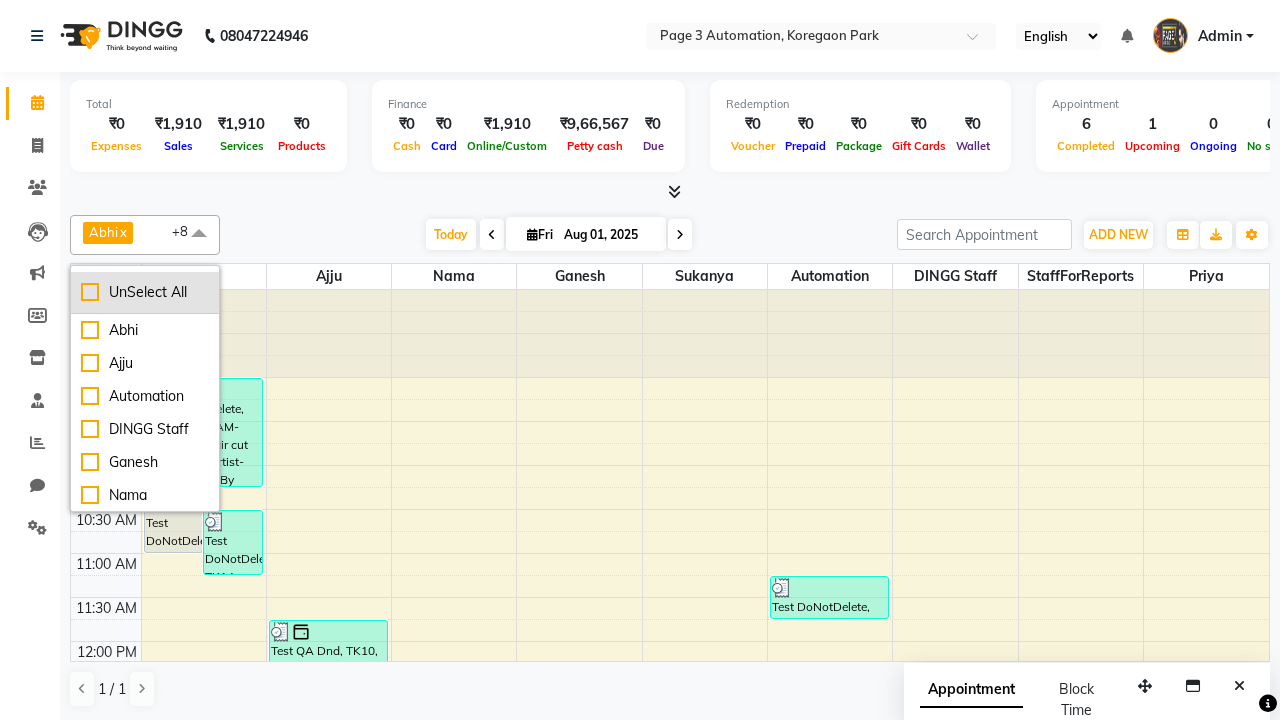 checkbox on "false" 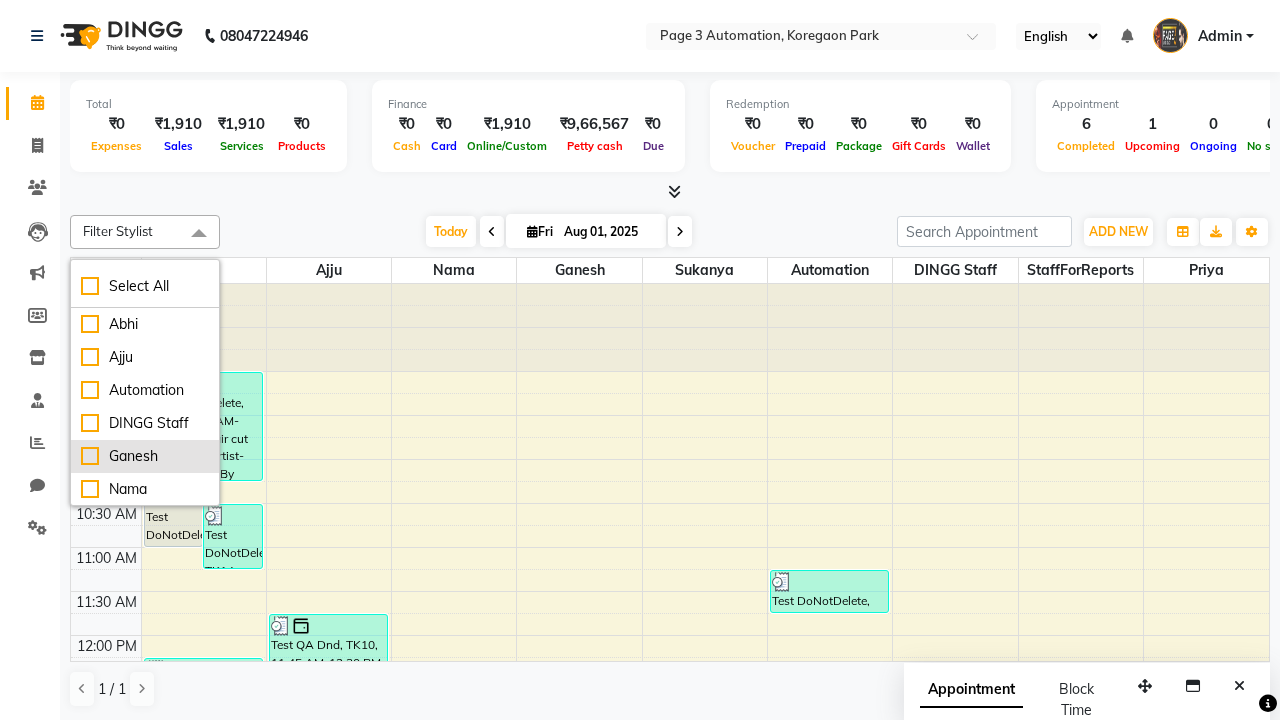 click on "Ganesh" at bounding box center (145, 456) 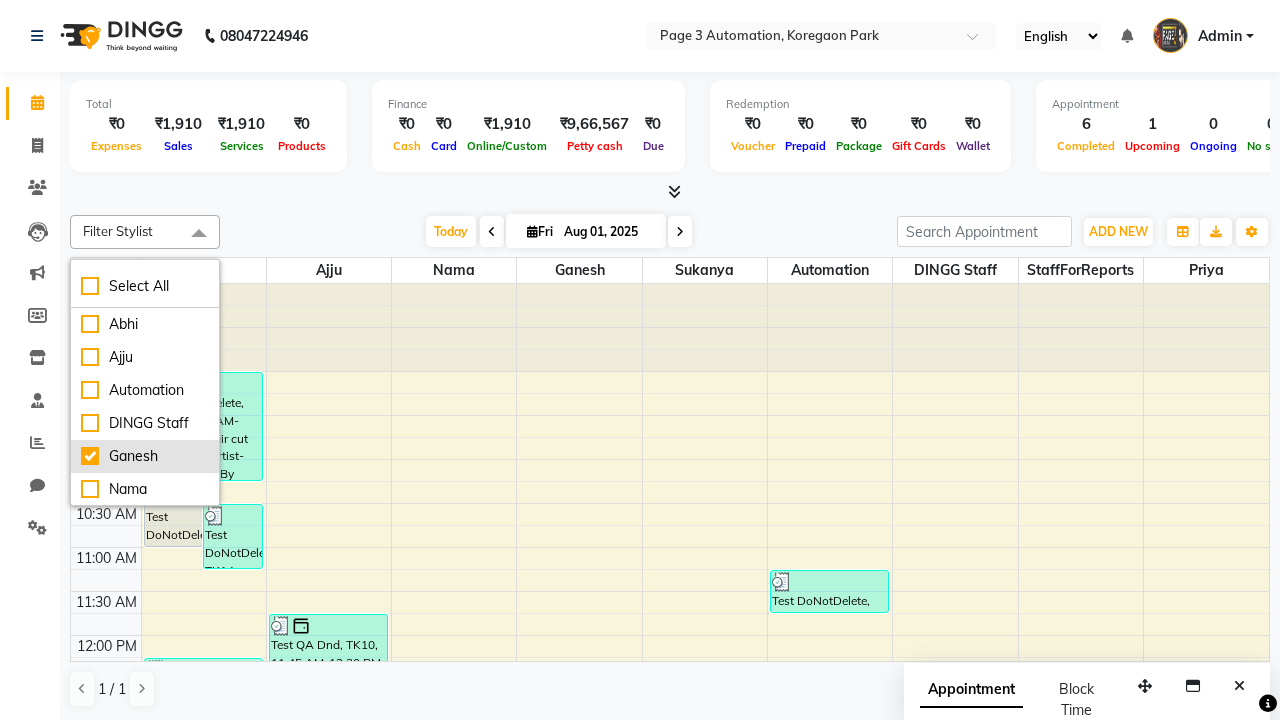 checkbox on "true" 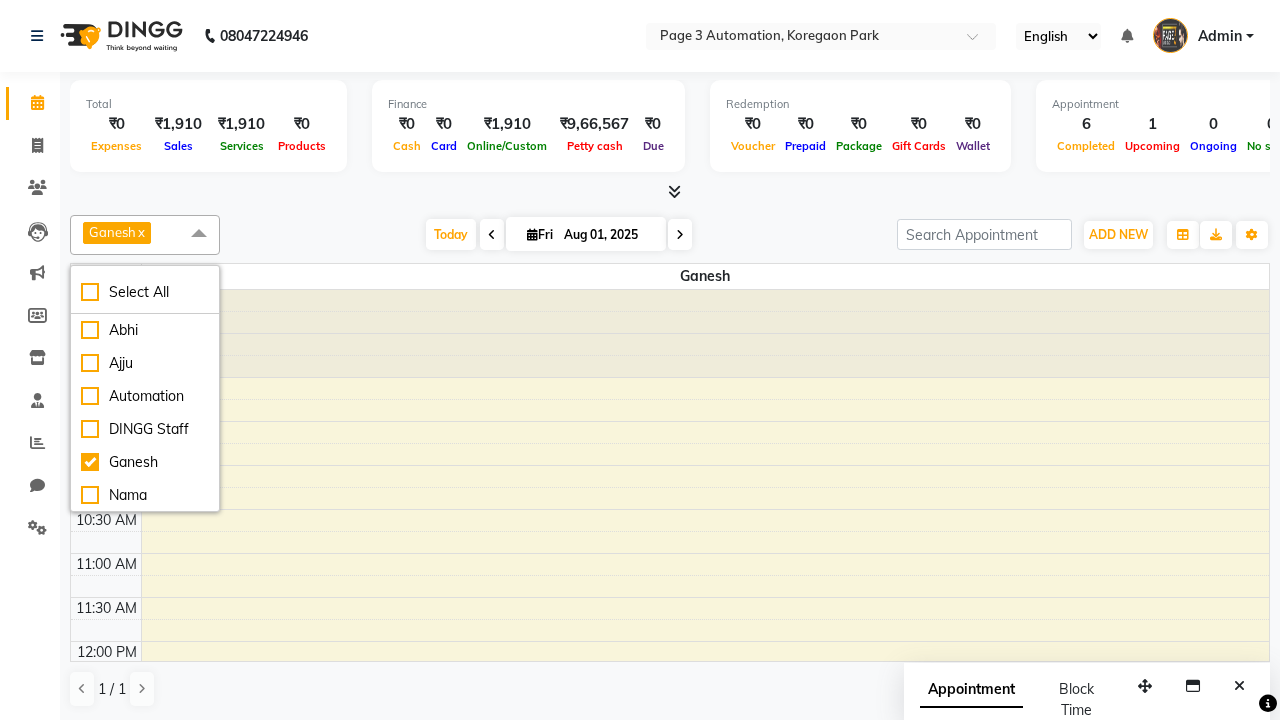 click at bounding box center (199, 234) 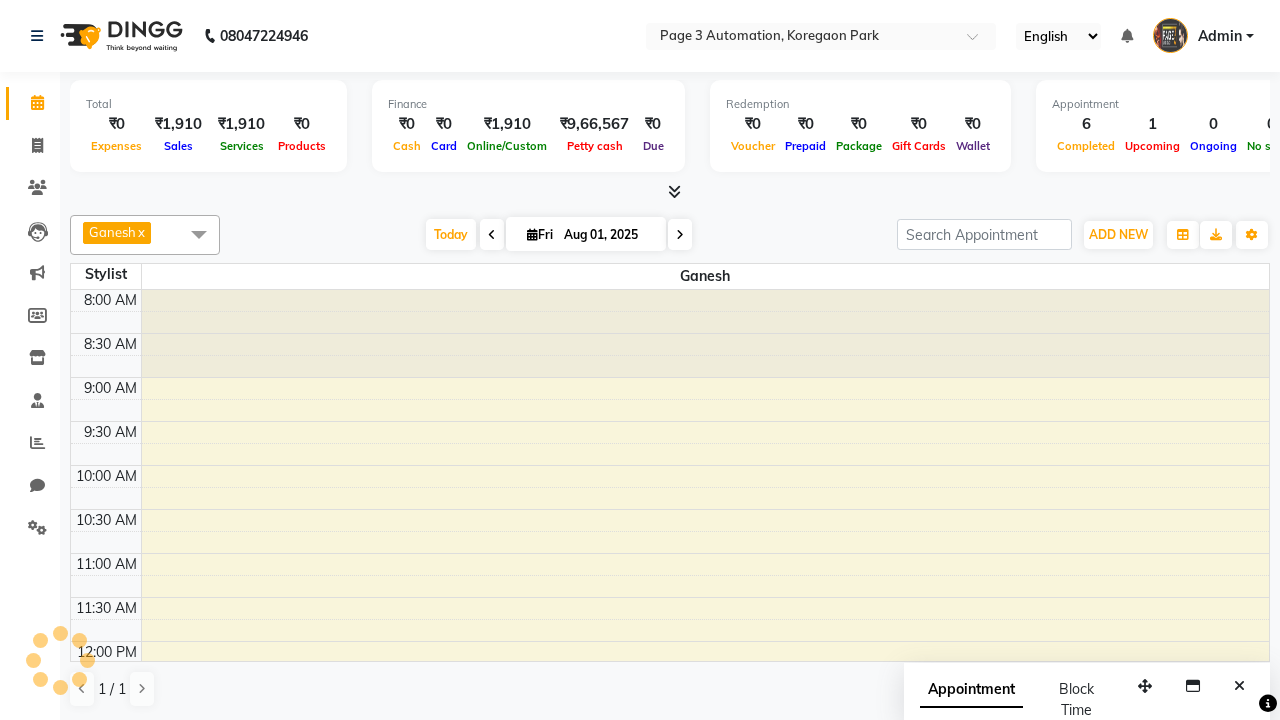 click on "Test DoNotDelete, TK15, 03:15 PM-04:00 PM, Hair cut With wash Artist-Men" at bounding box center [692, 960] 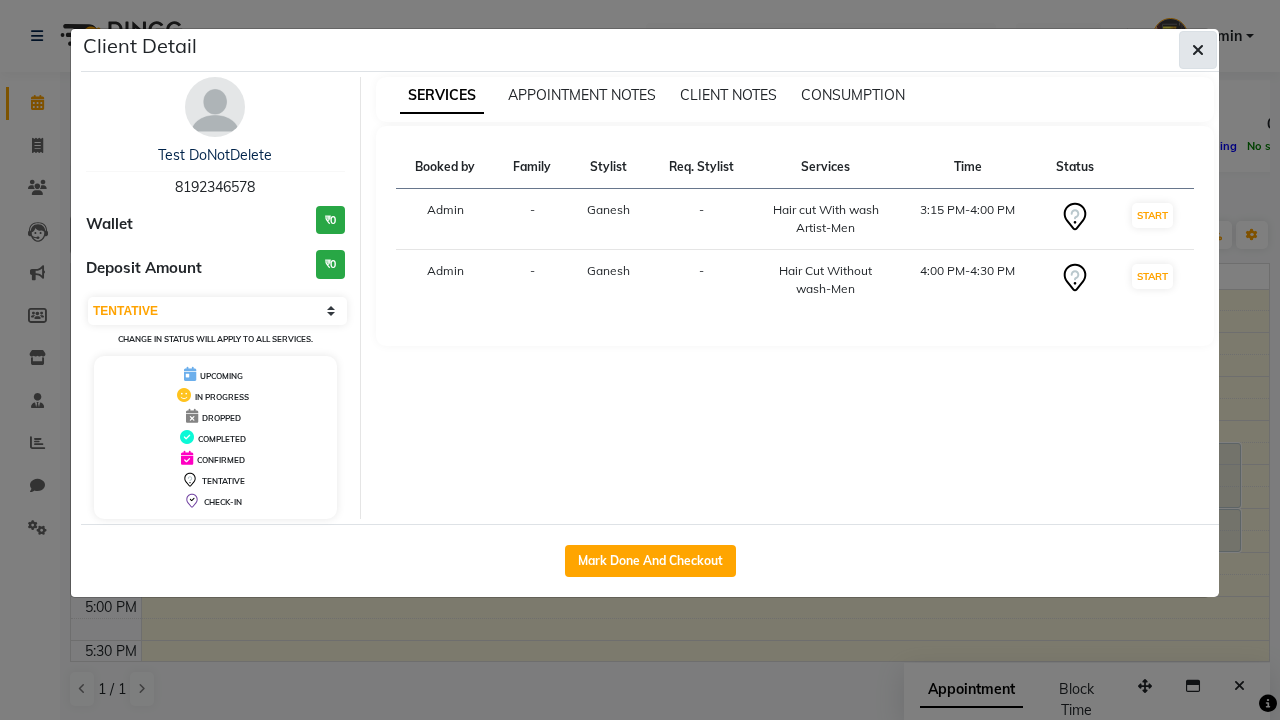 click 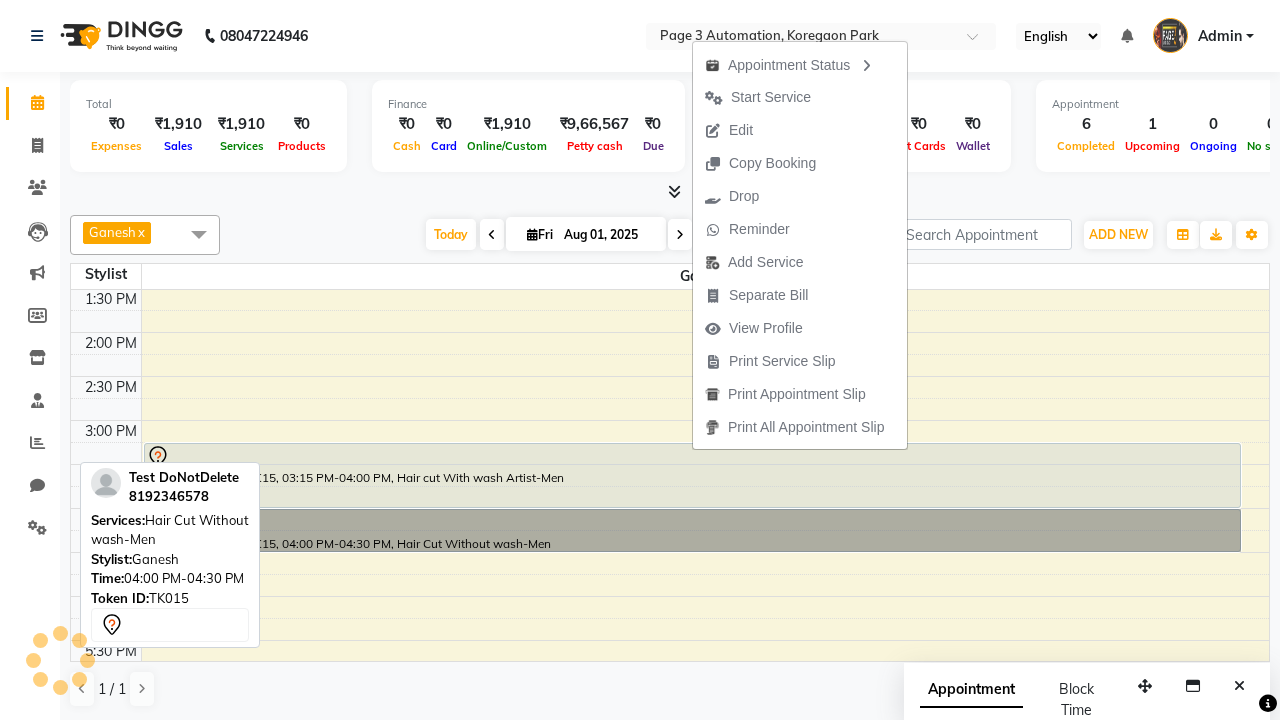 scroll, scrollTop: 540, scrollLeft: 0, axis: vertical 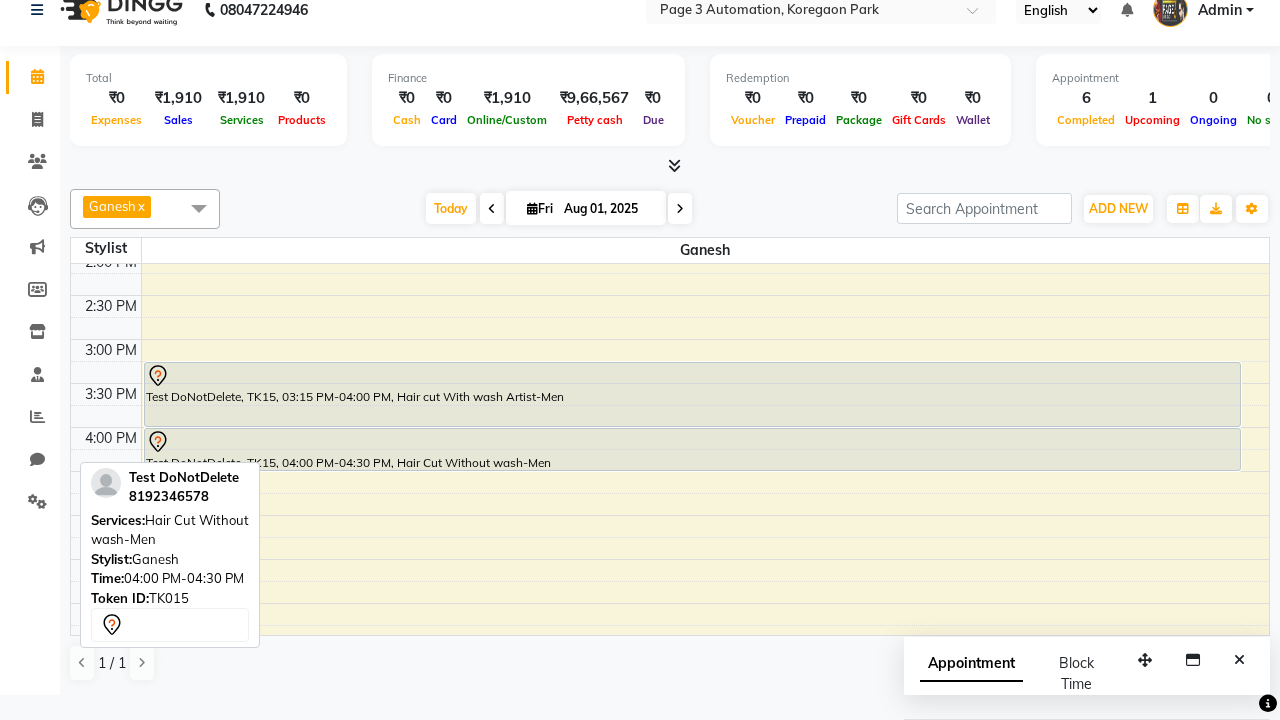 click at bounding box center [199, 208] 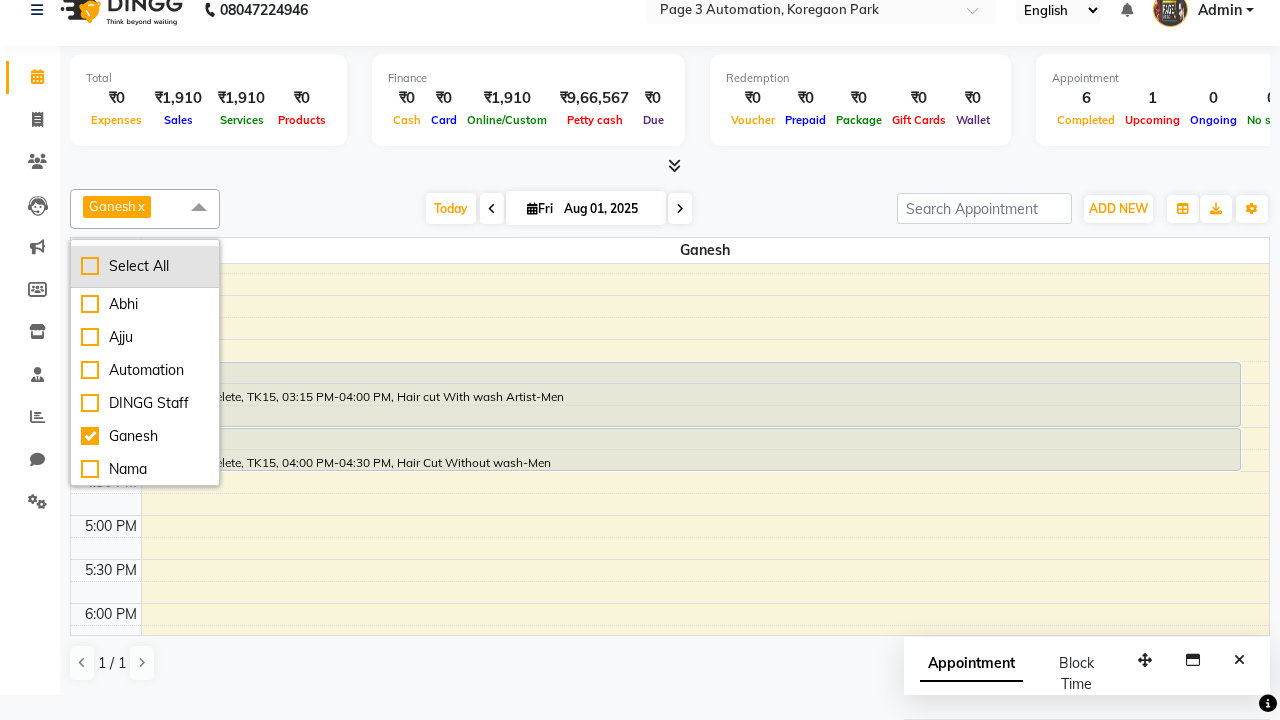 click on "Select All" at bounding box center [145, 266] 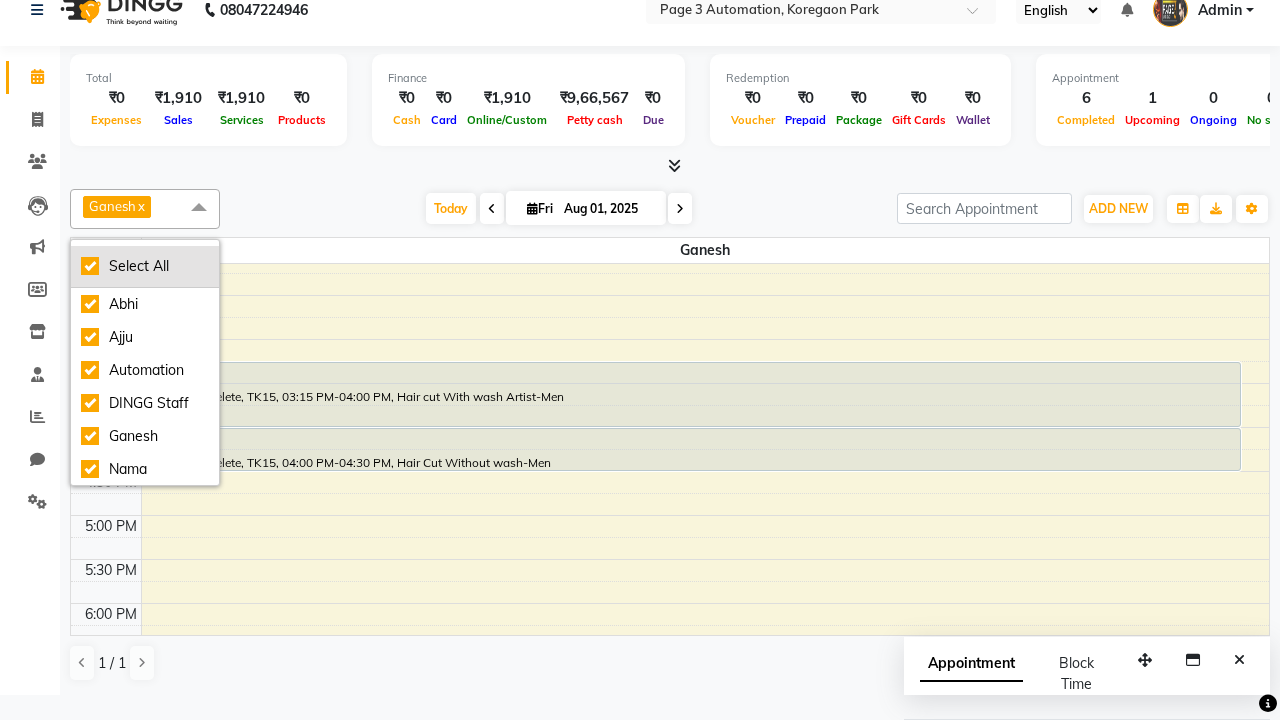 checkbox on "true" 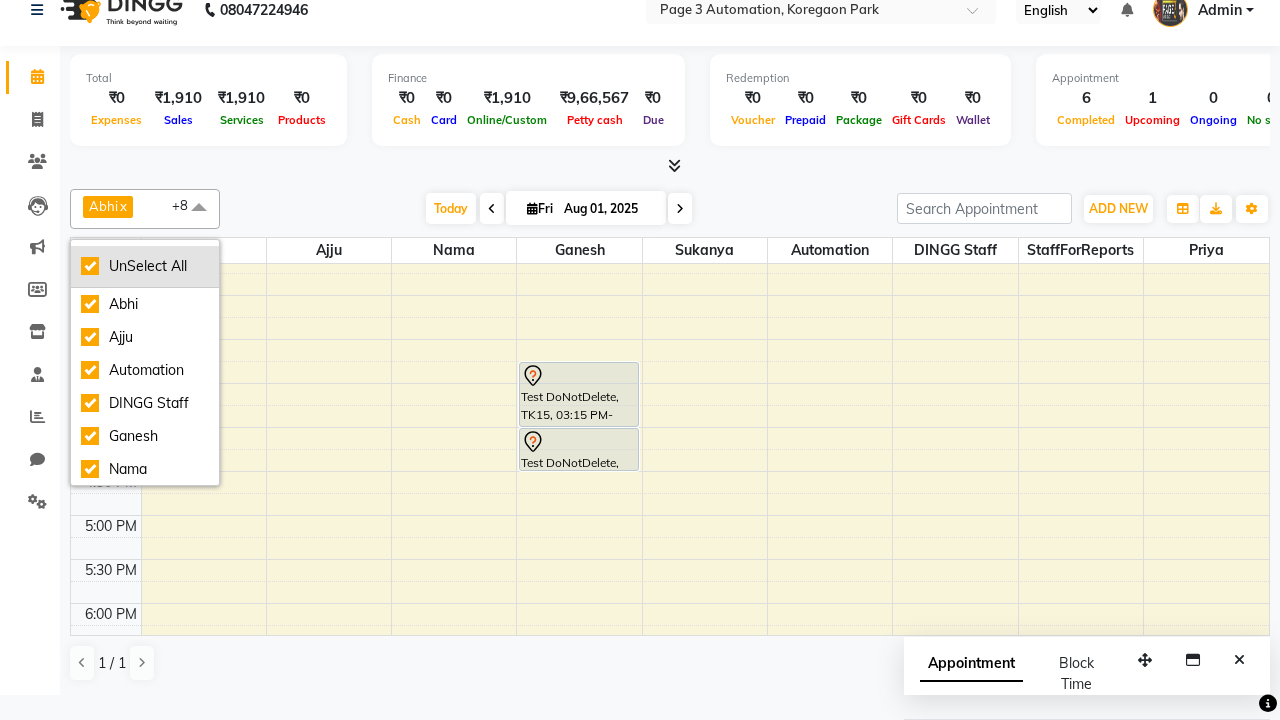 click on "UnSelect All" at bounding box center (145, 266) 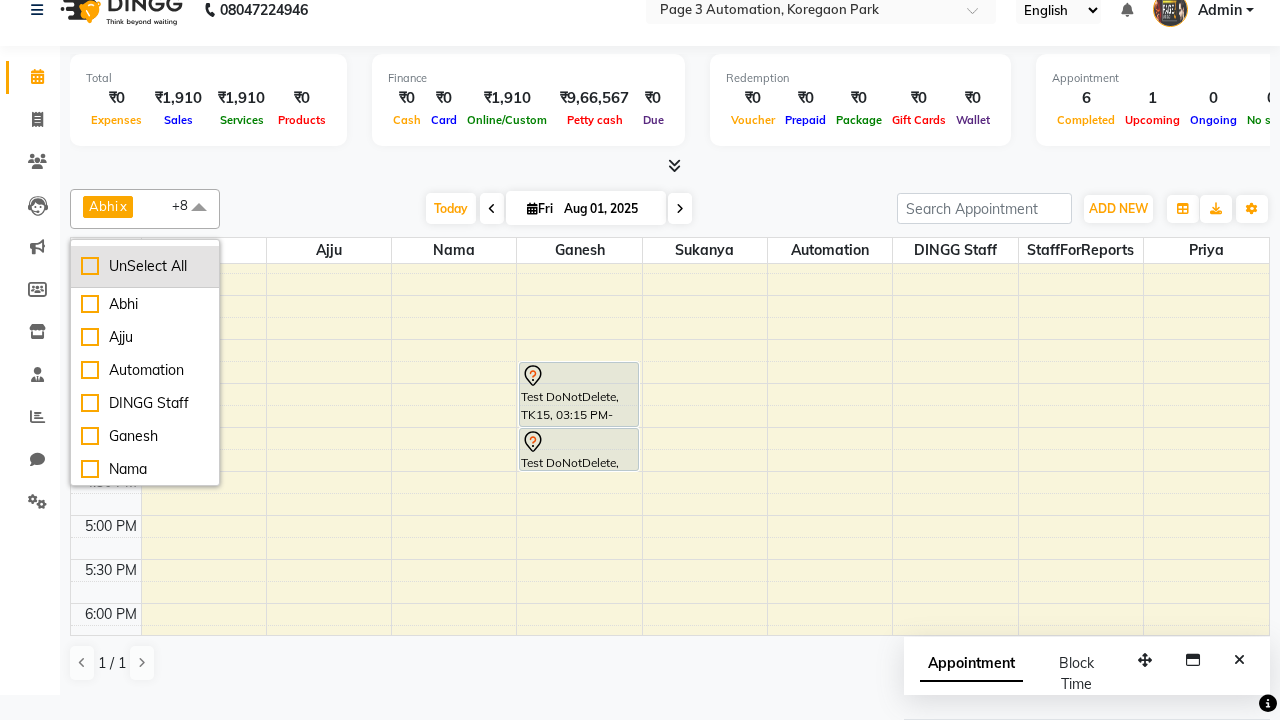 checkbox on "false" 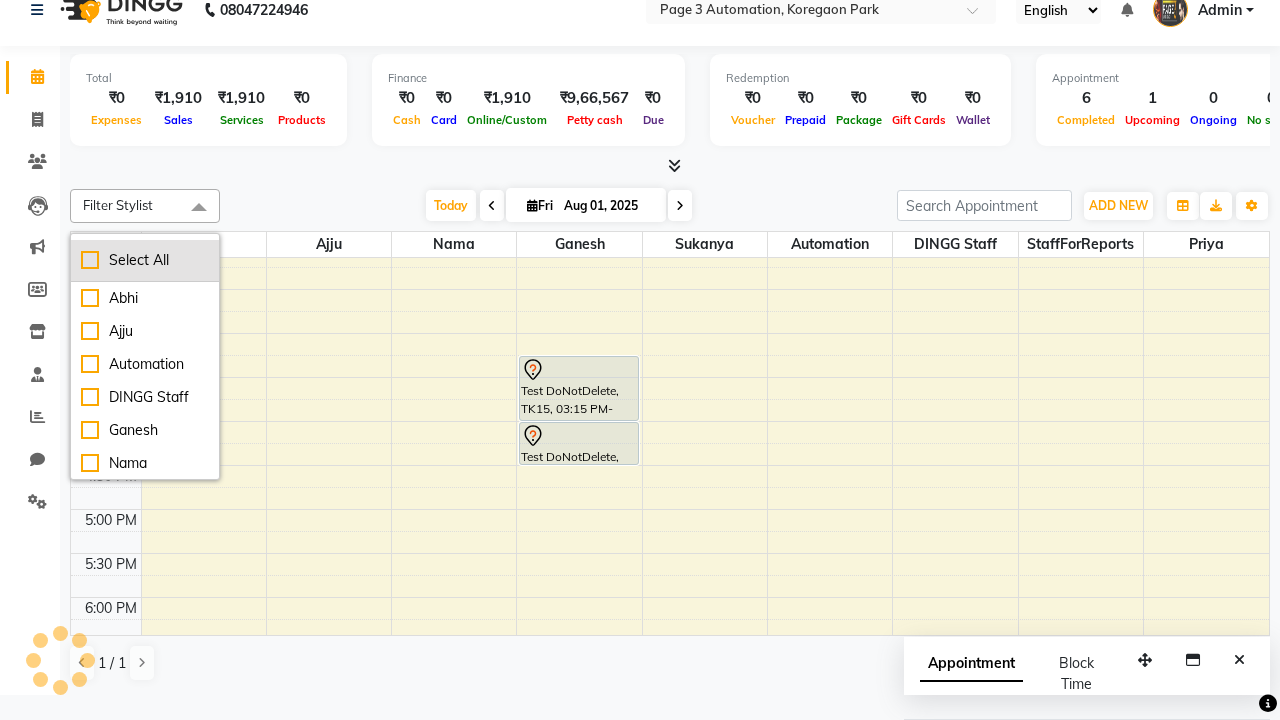 scroll, scrollTop: 0, scrollLeft: 0, axis: both 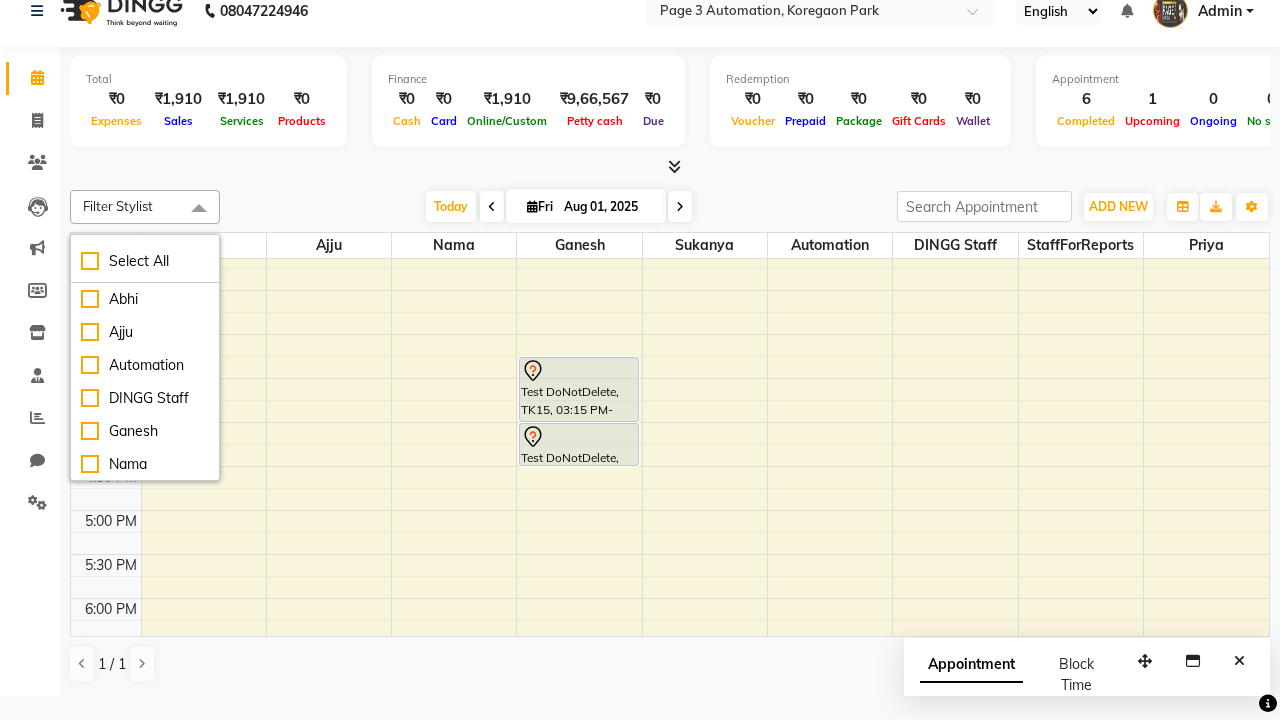 click at bounding box center (199, 209) 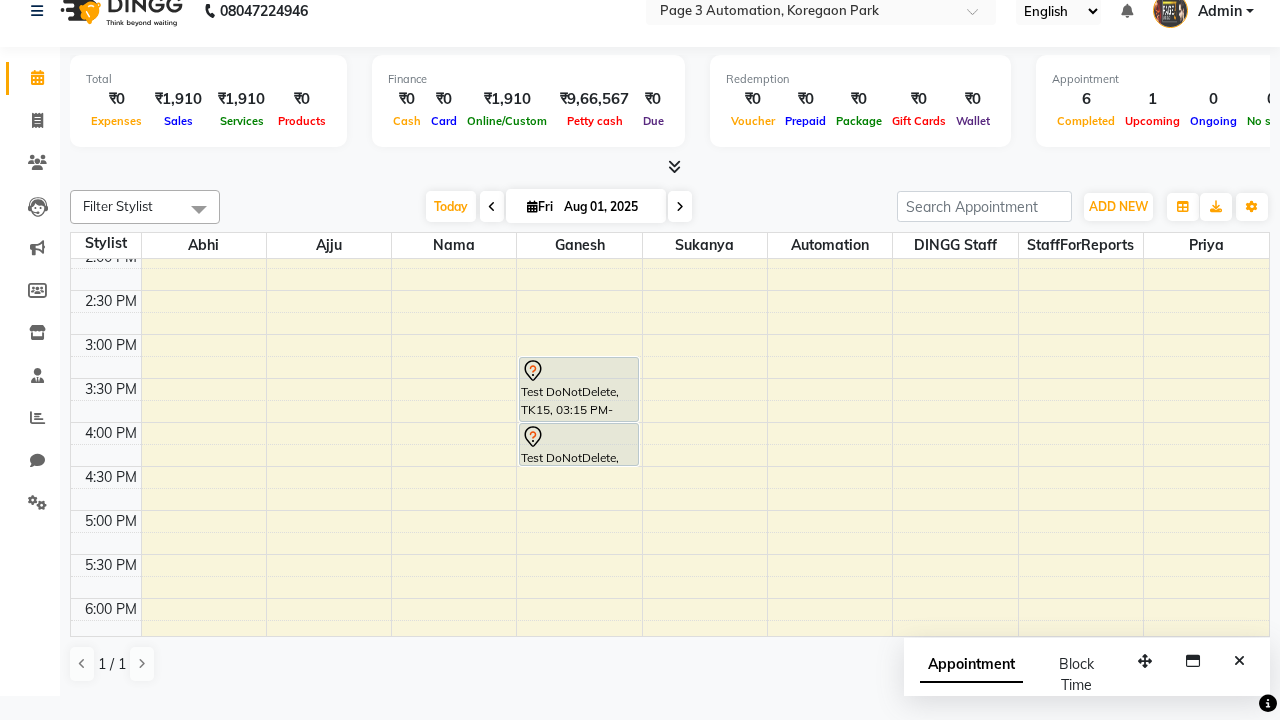 click on "Admin" at bounding box center (1220, 11) 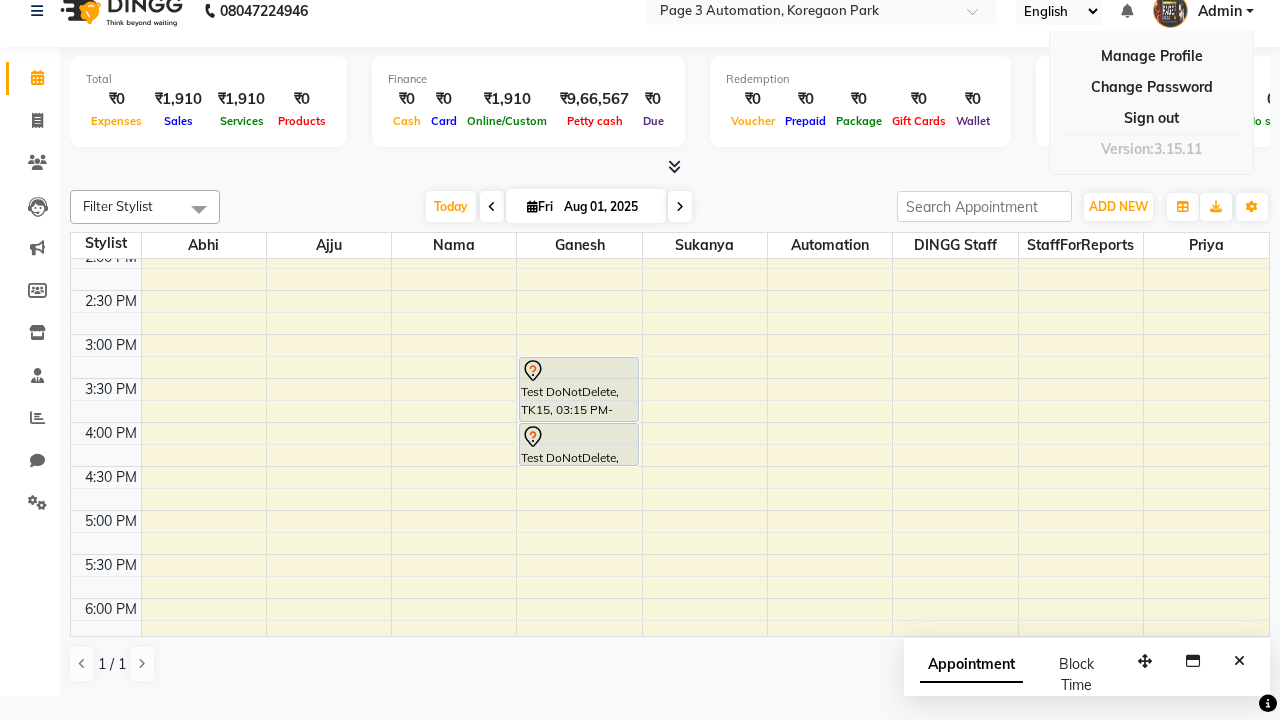 scroll, scrollTop: 20, scrollLeft: 0, axis: vertical 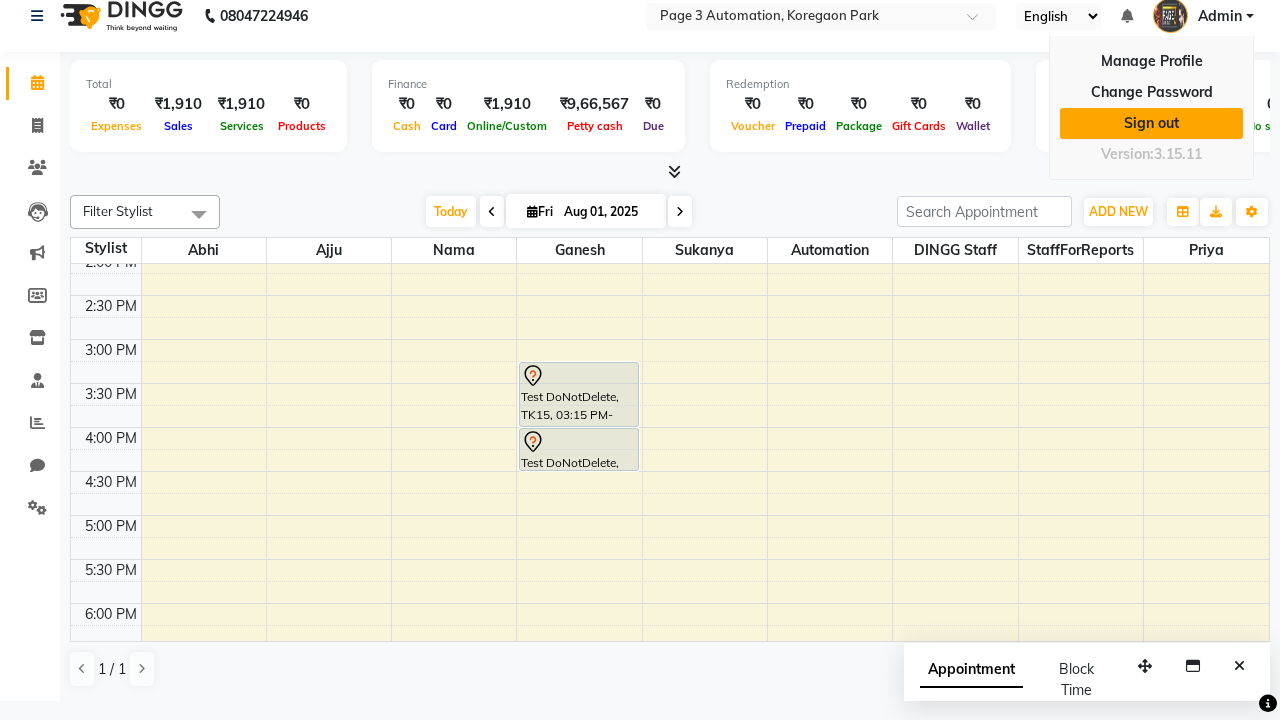 click on "Sign out" at bounding box center (1151, 123) 